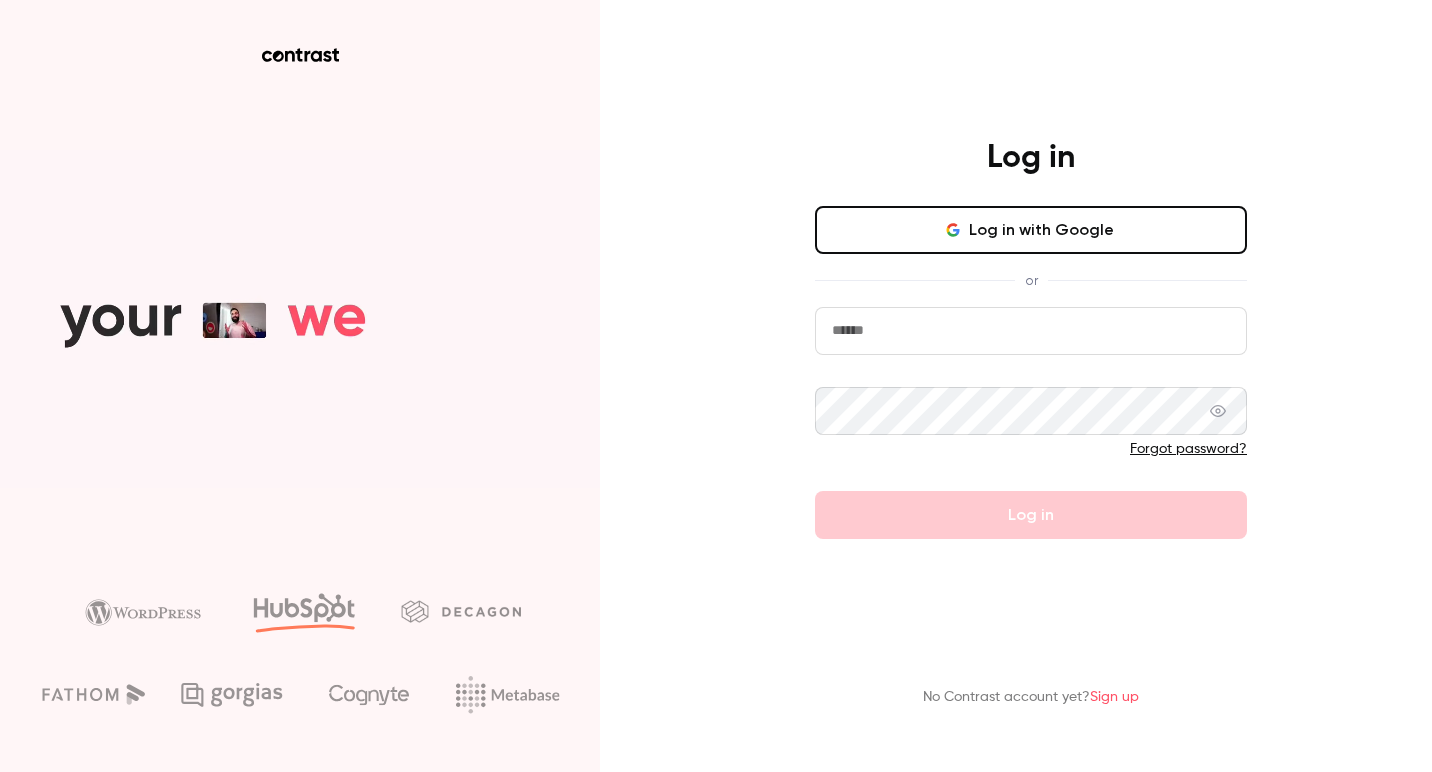 scroll, scrollTop: 0, scrollLeft: 0, axis: both 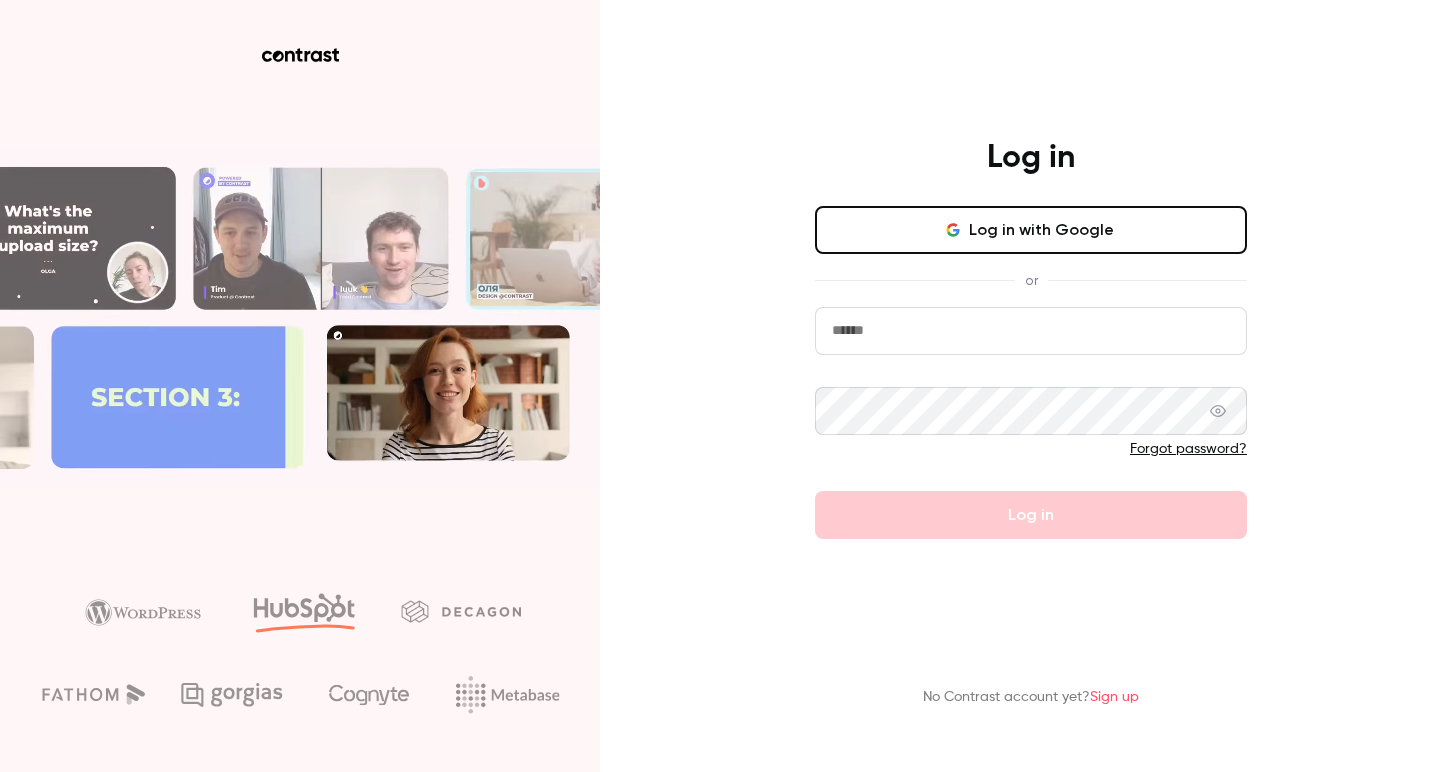 click on "Log in with Google" at bounding box center [1031, 230] 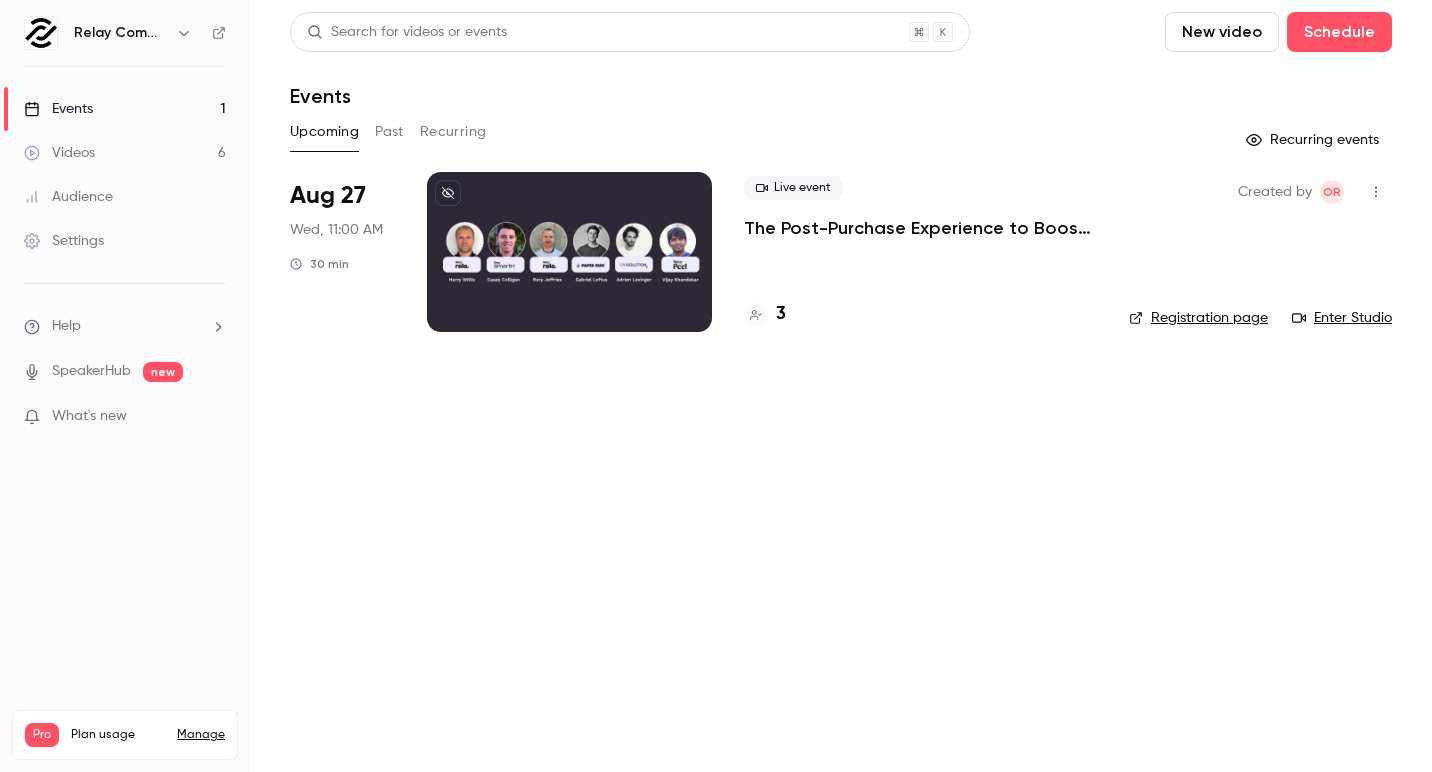 click at bounding box center [569, 252] 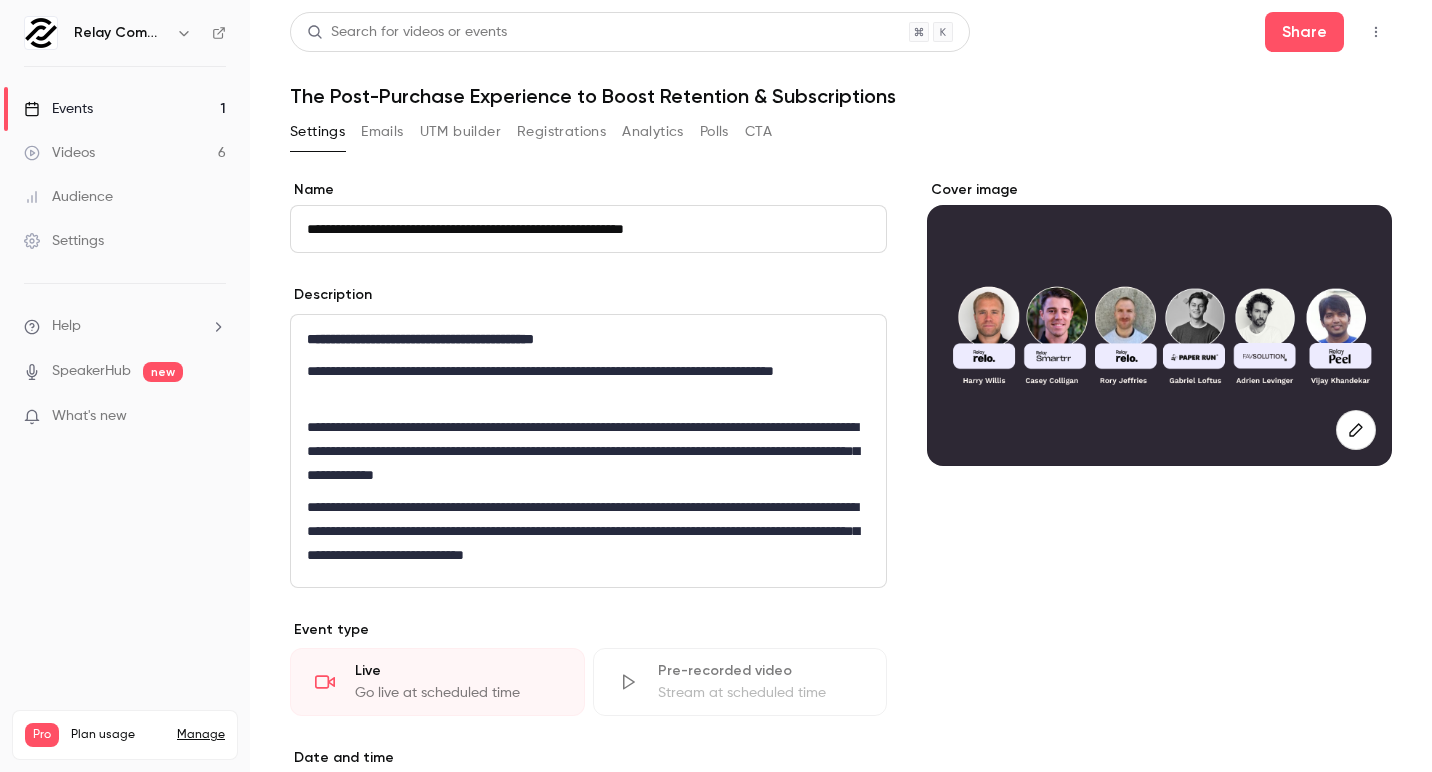 click on "Emails" at bounding box center [382, 132] 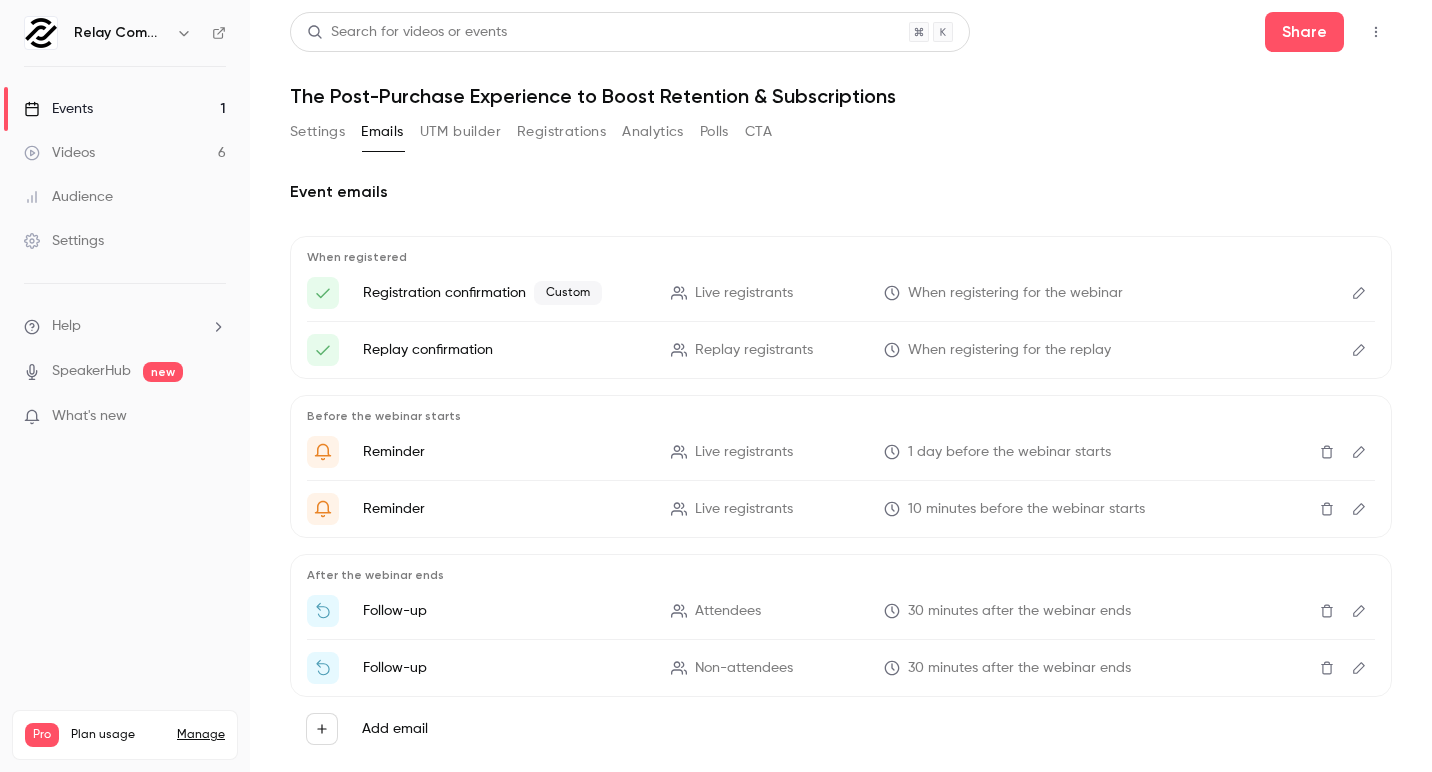 click 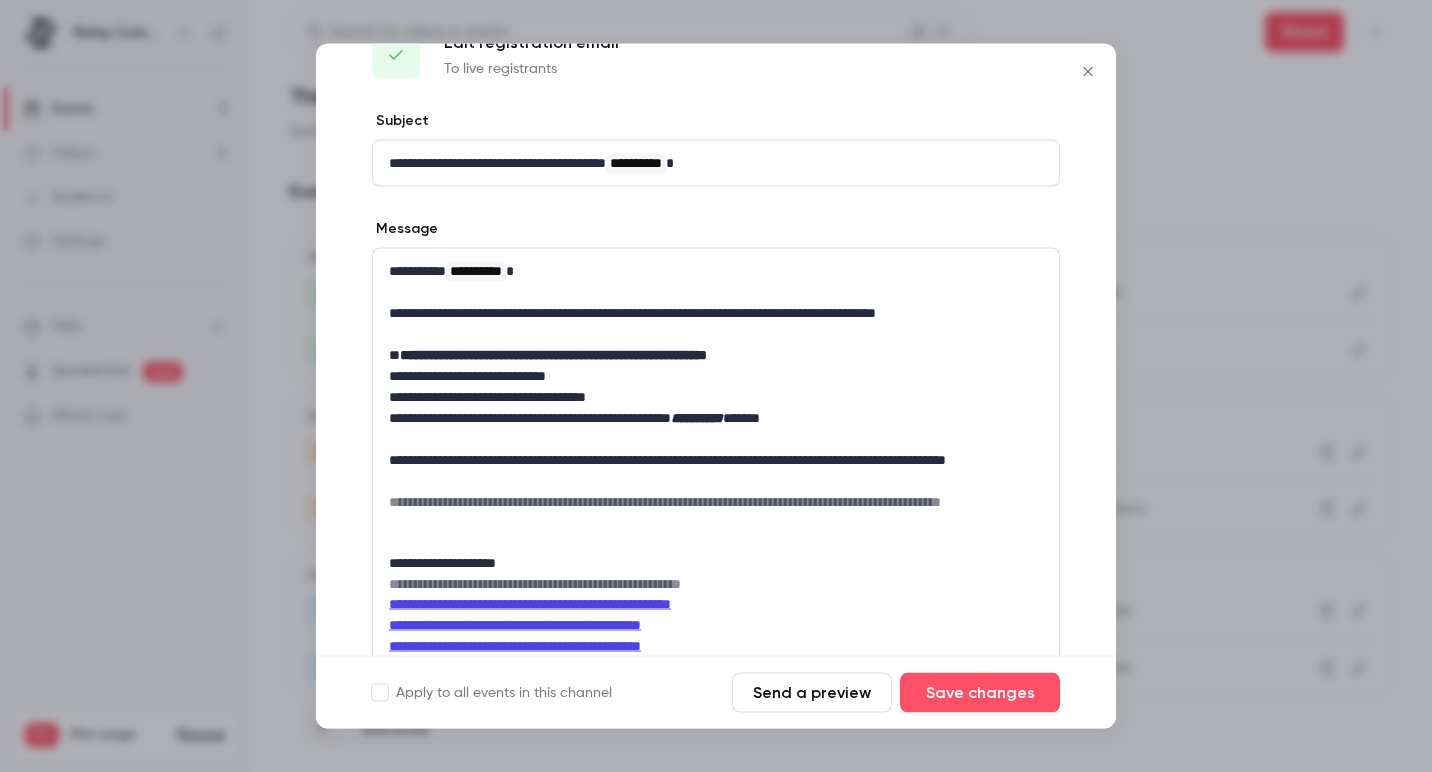 scroll, scrollTop: 55, scrollLeft: 0, axis: vertical 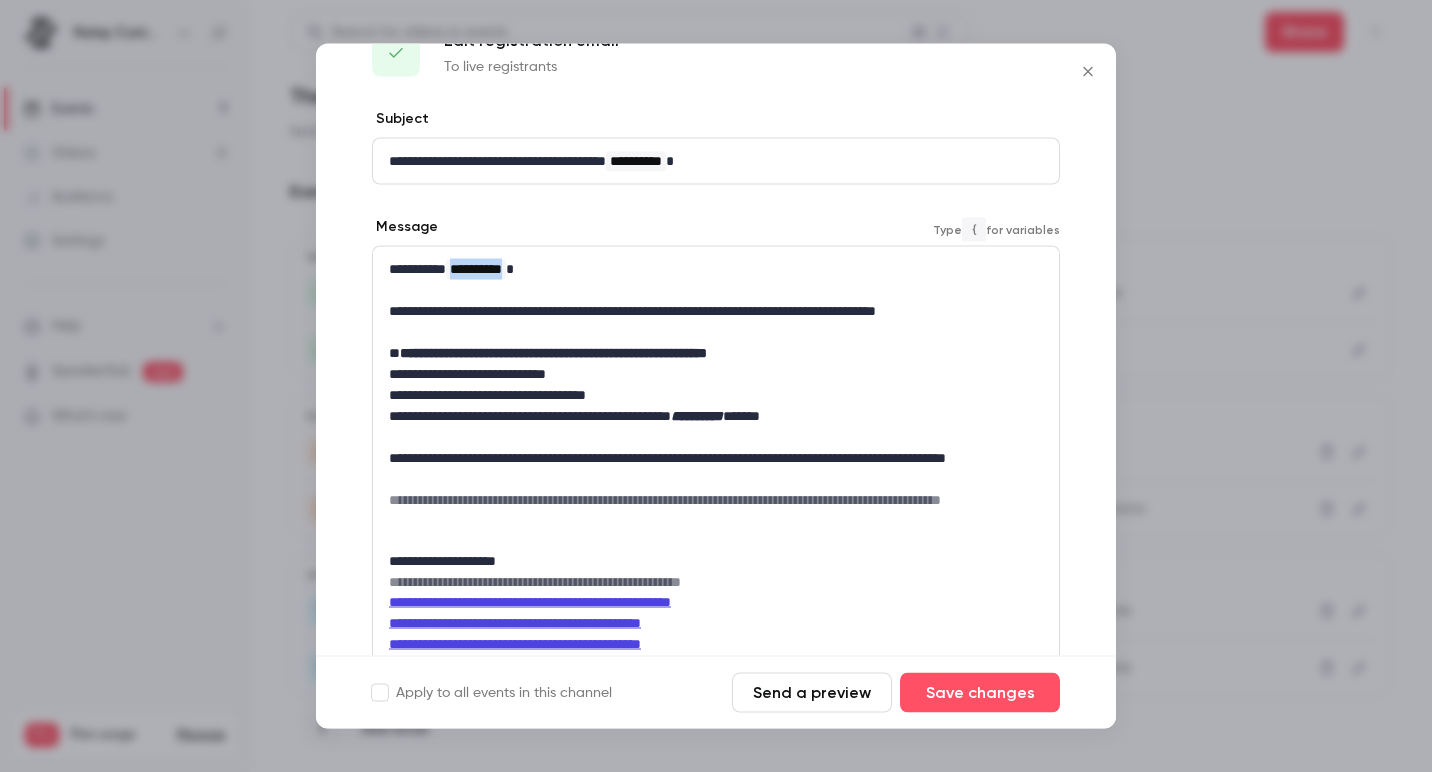 drag, startPoint x: 522, startPoint y: 265, endPoint x: 449, endPoint y: 265, distance: 73 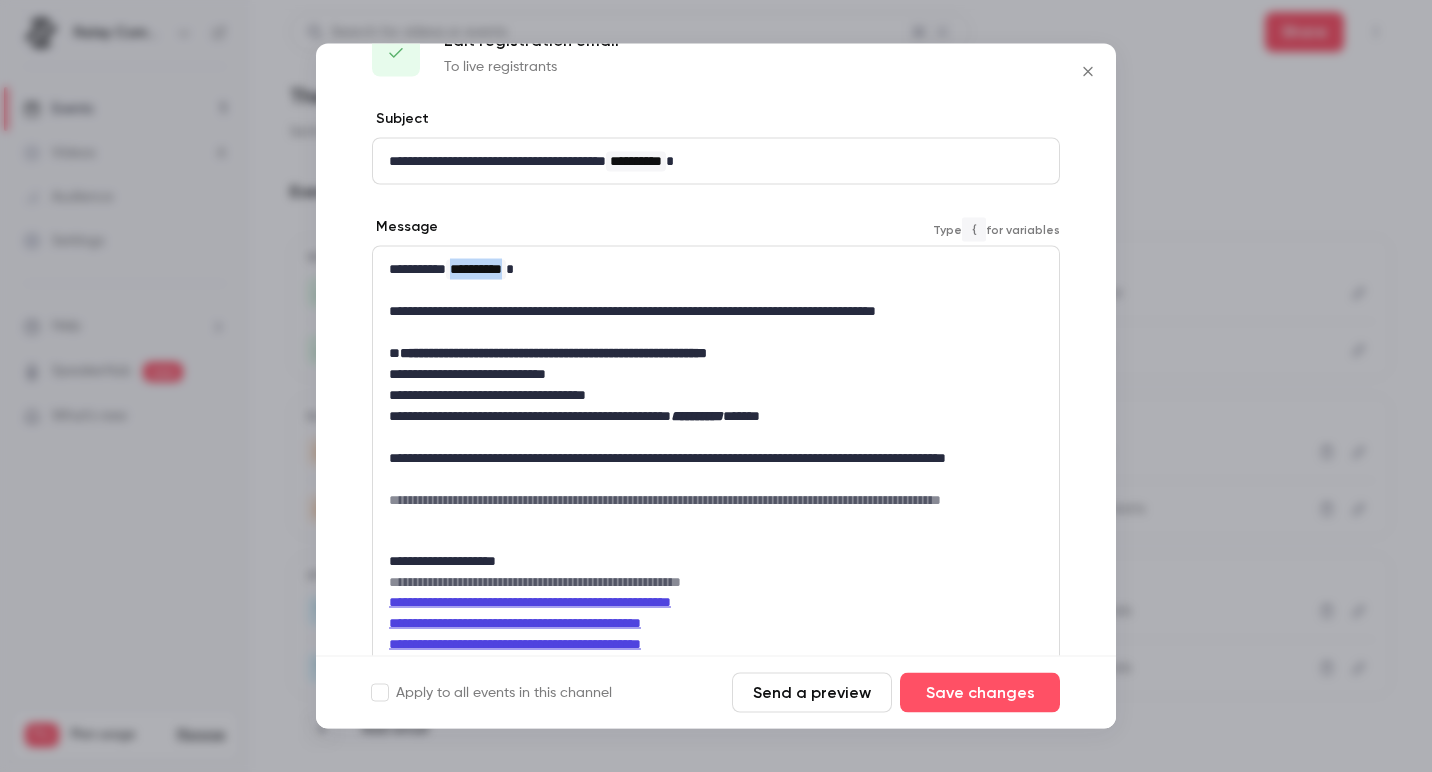 click on "**********" at bounding box center [476, 270] 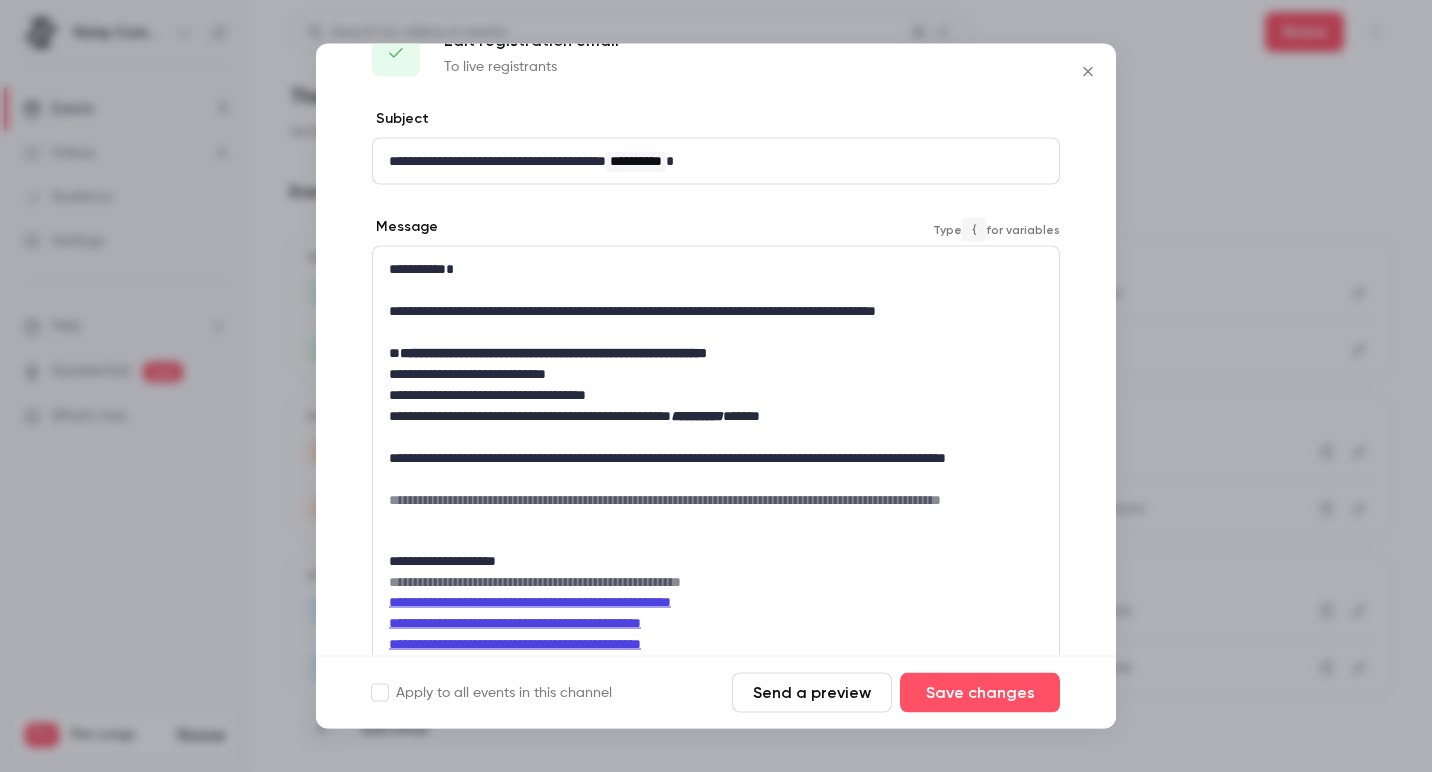 type 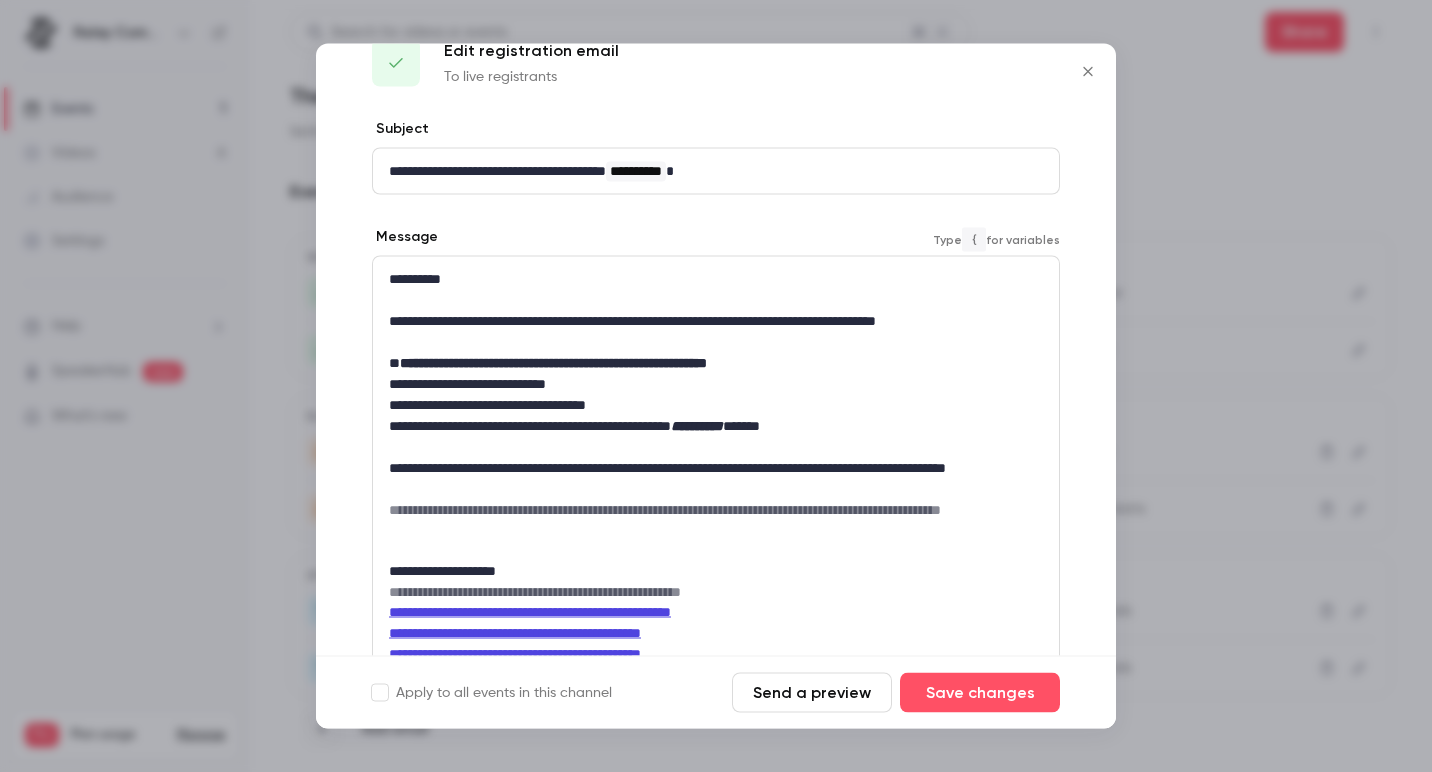 scroll, scrollTop: 0, scrollLeft: 0, axis: both 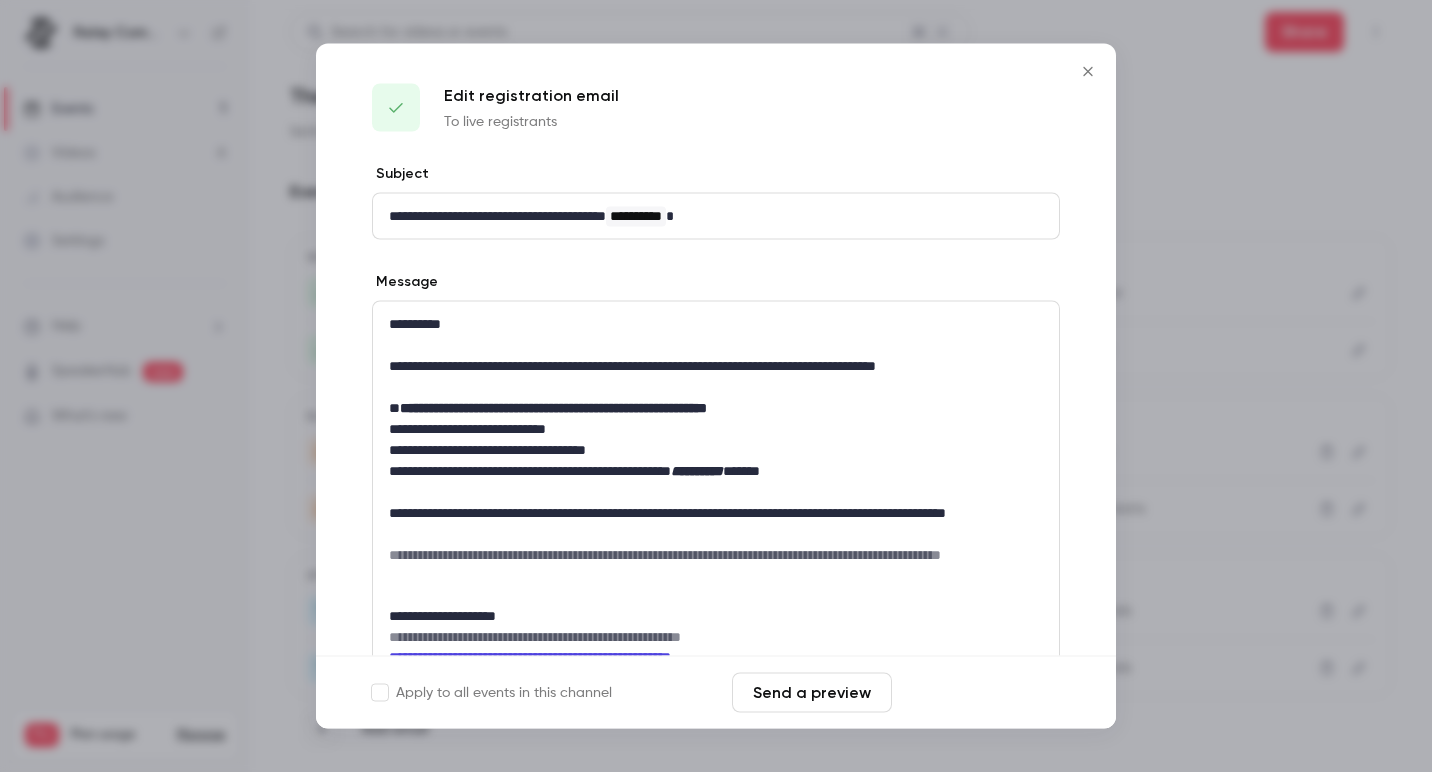 click on "Save changes" at bounding box center [980, 693] 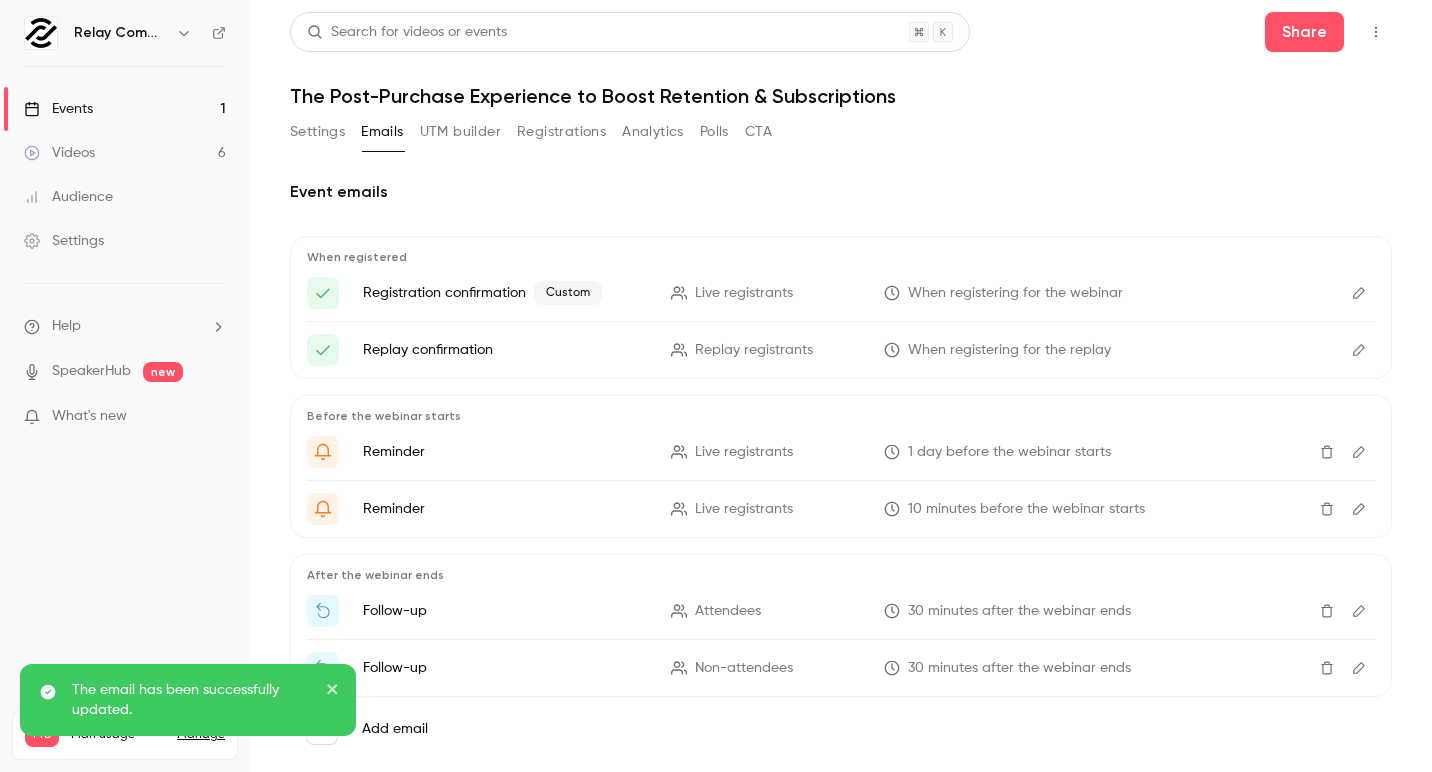 click 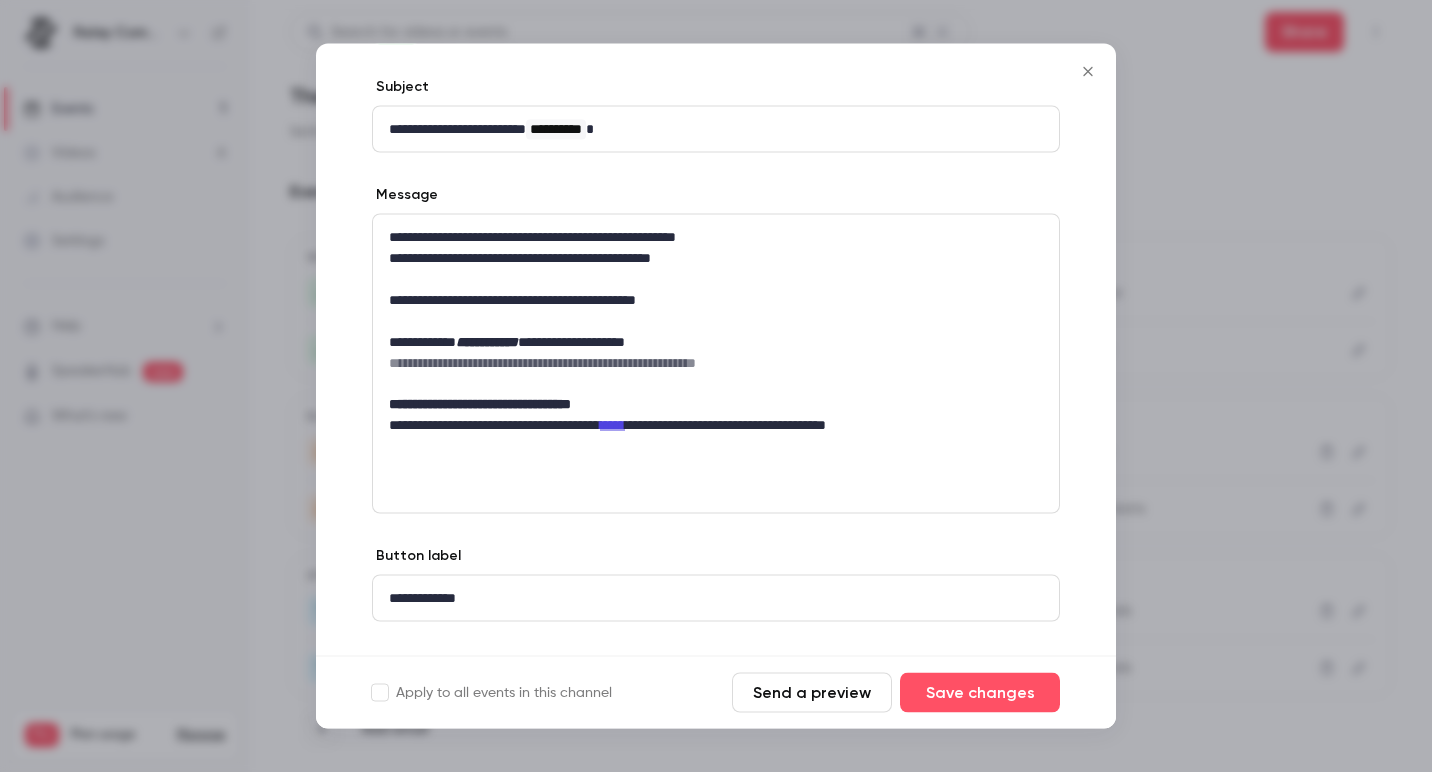 scroll, scrollTop: 88, scrollLeft: 0, axis: vertical 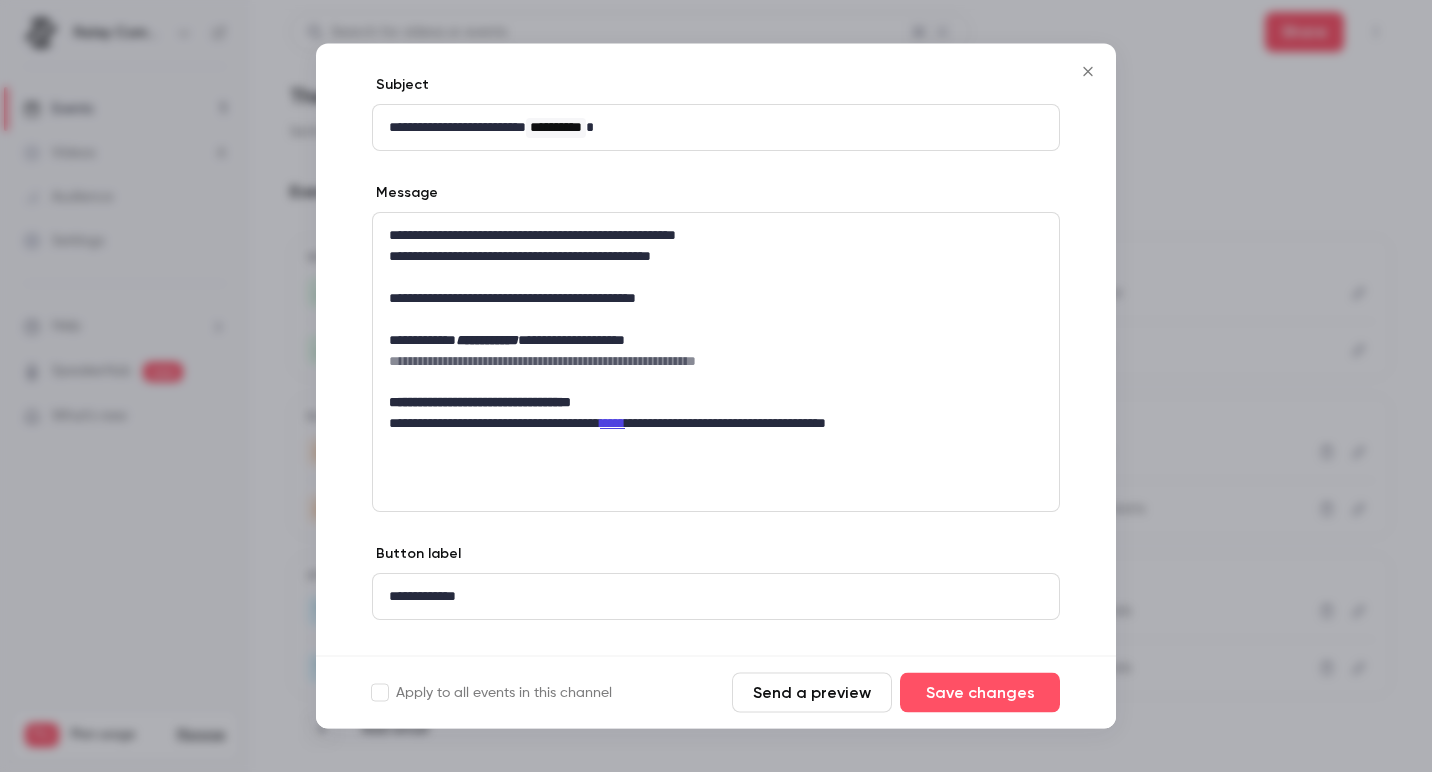click at bounding box center [716, 386] 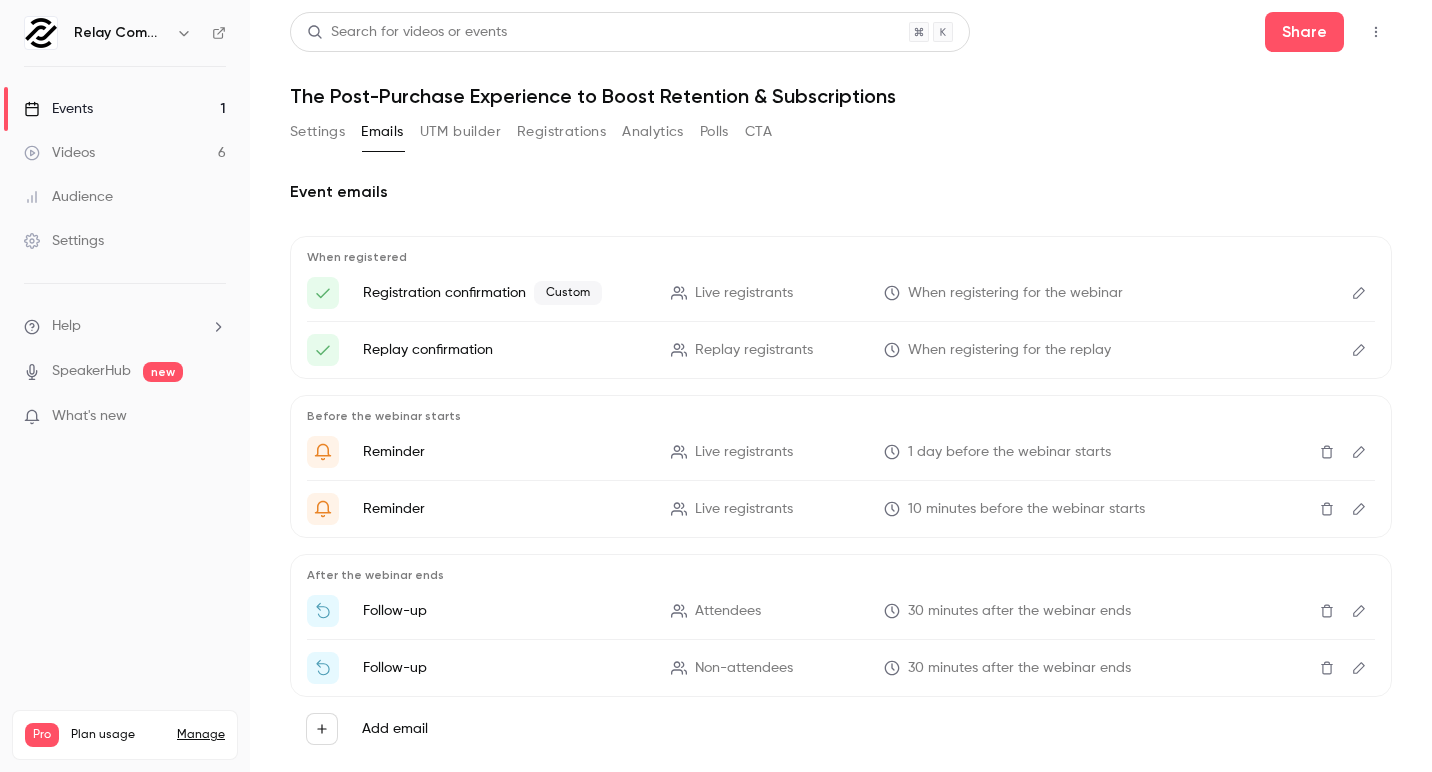 click 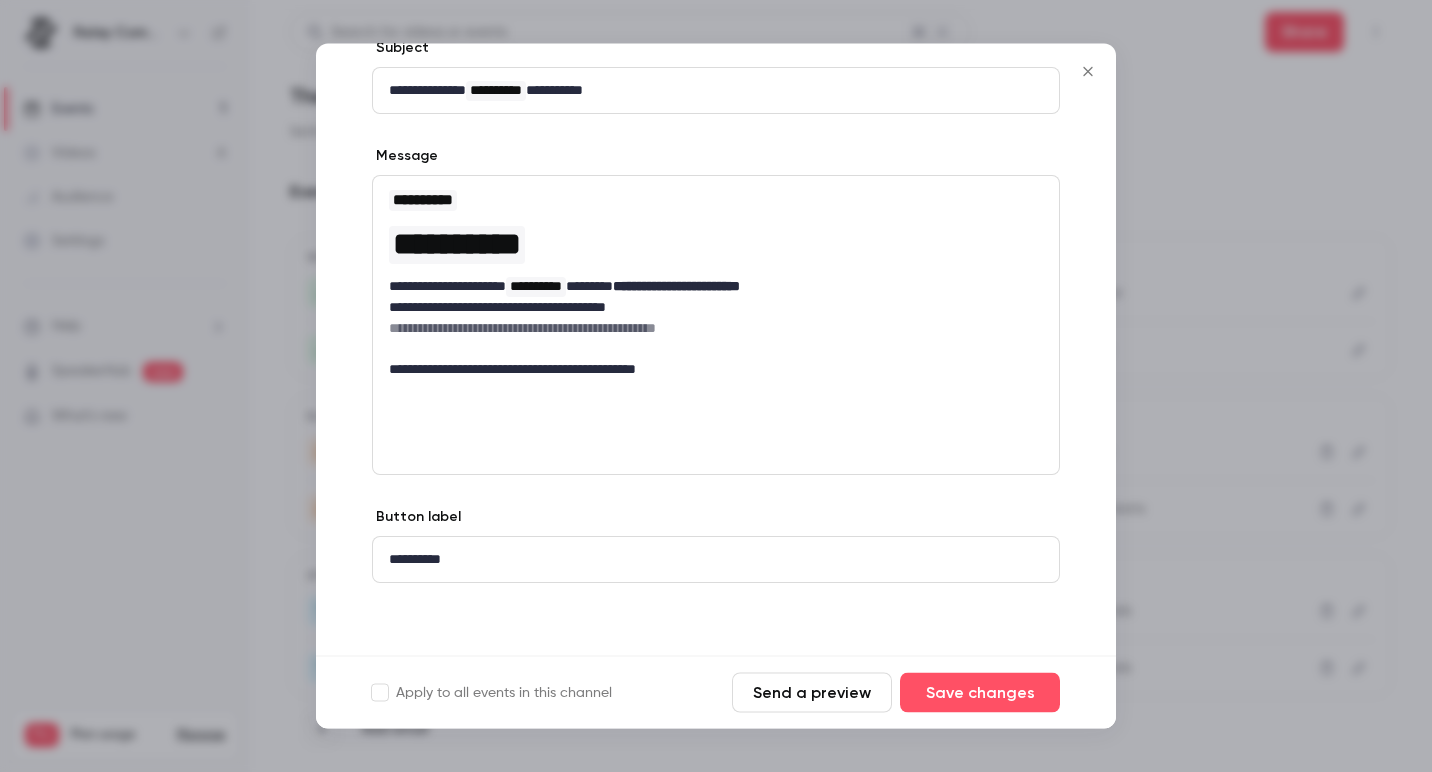 scroll, scrollTop: 230, scrollLeft: 0, axis: vertical 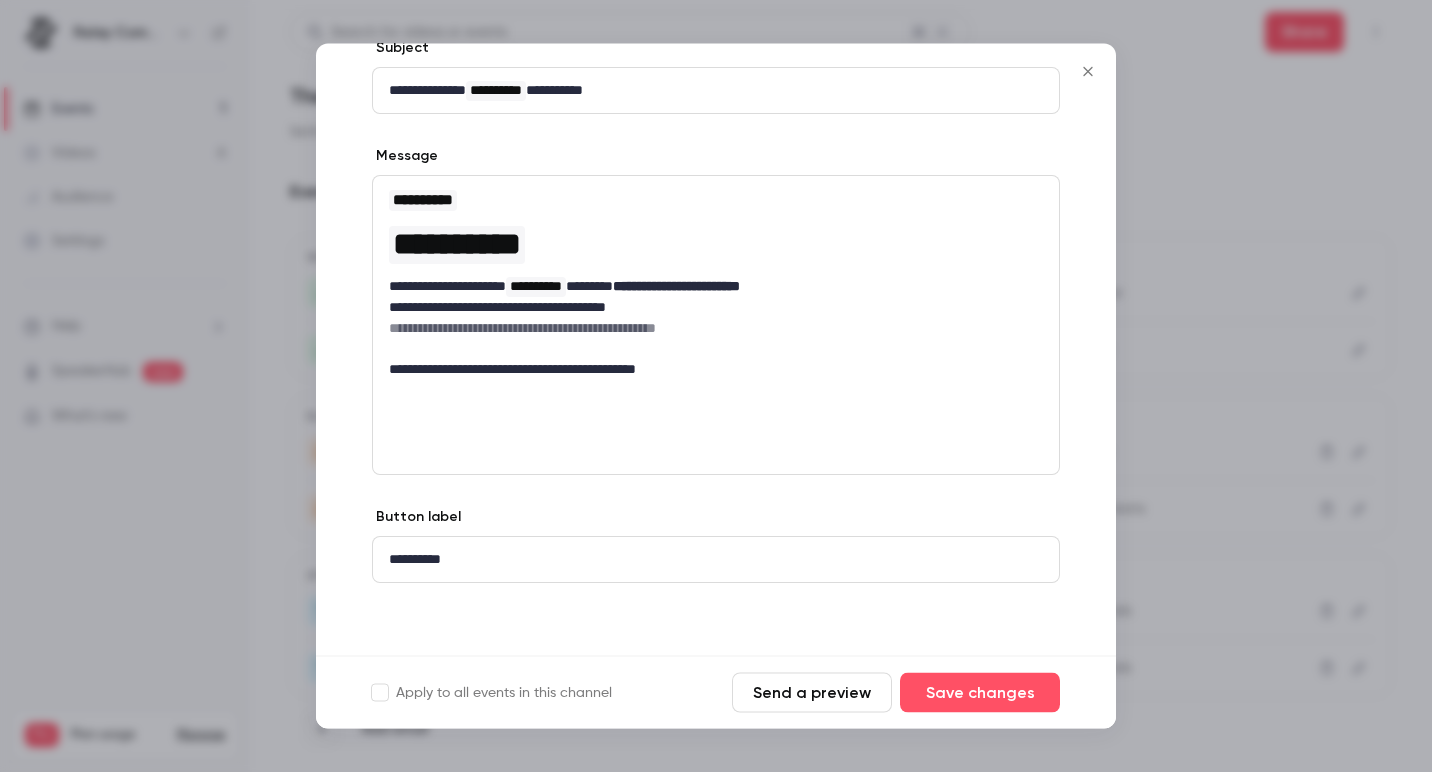 click at bounding box center (716, 386) 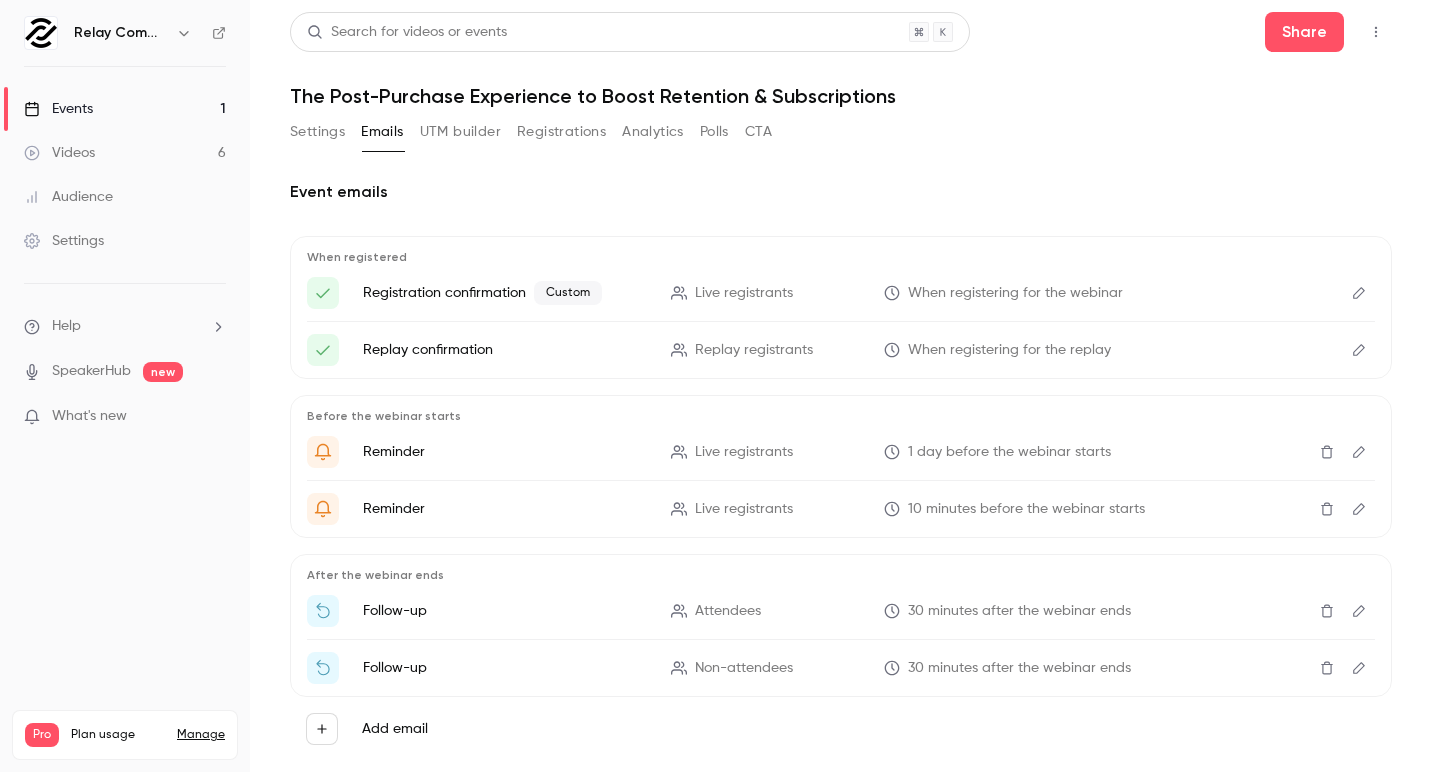 click 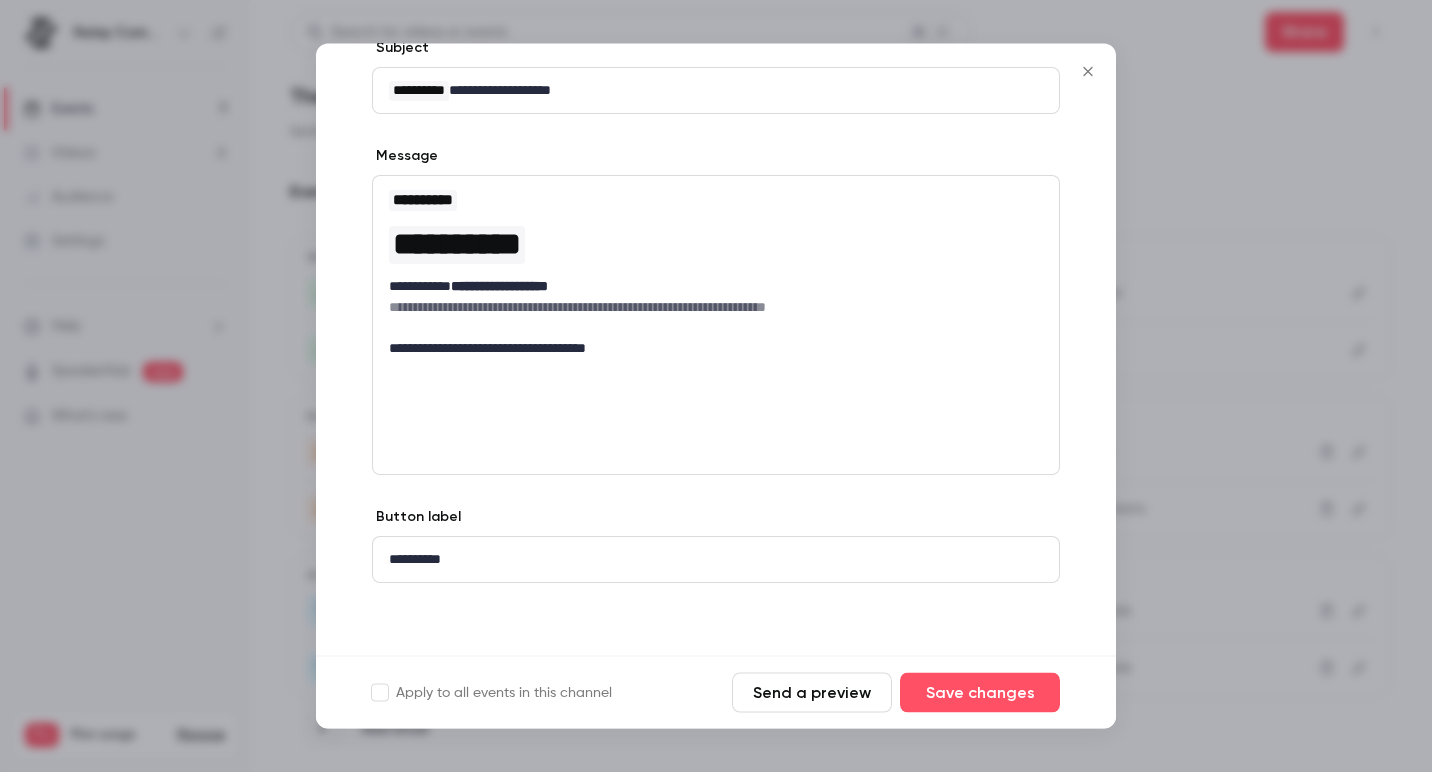 scroll, scrollTop: 230, scrollLeft: 0, axis: vertical 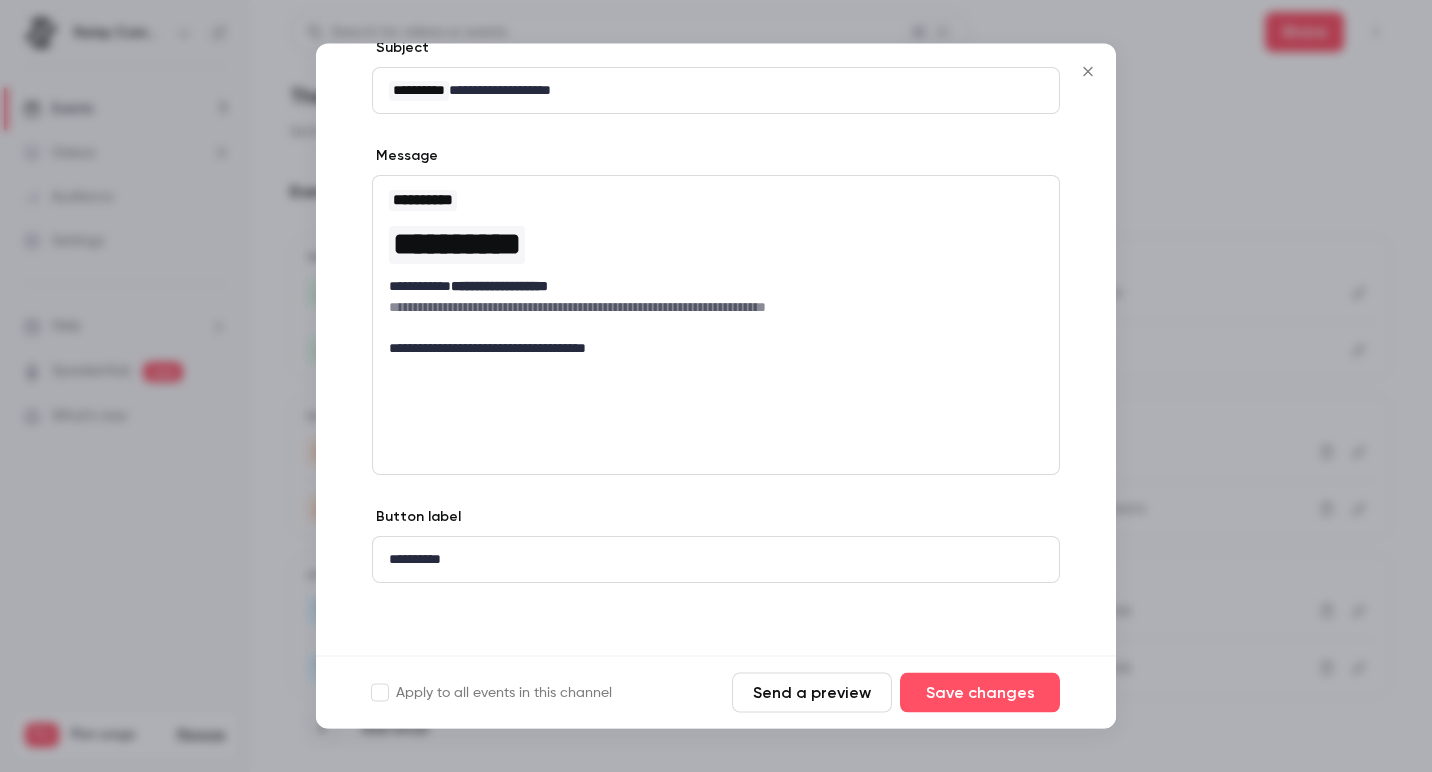 click at bounding box center [716, 386] 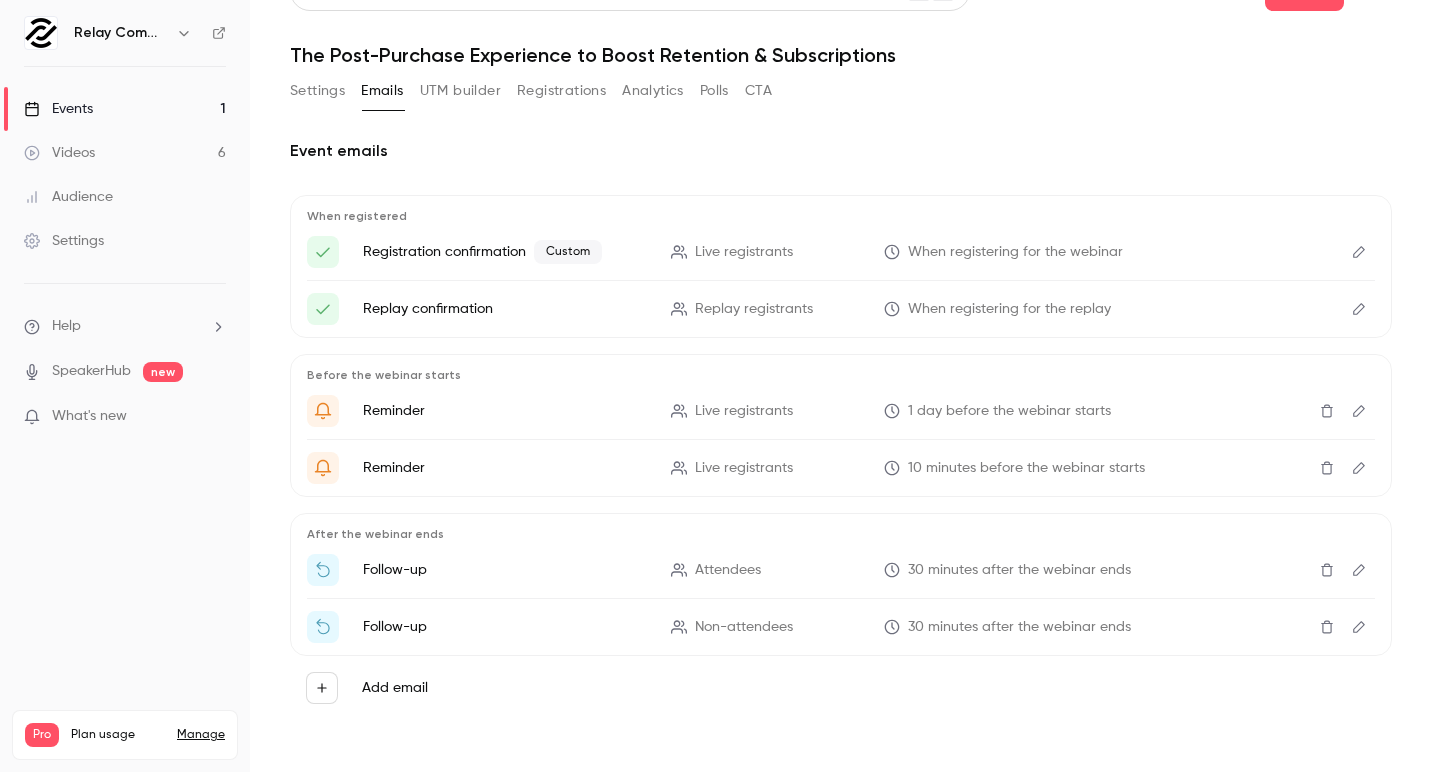 scroll, scrollTop: 41, scrollLeft: 0, axis: vertical 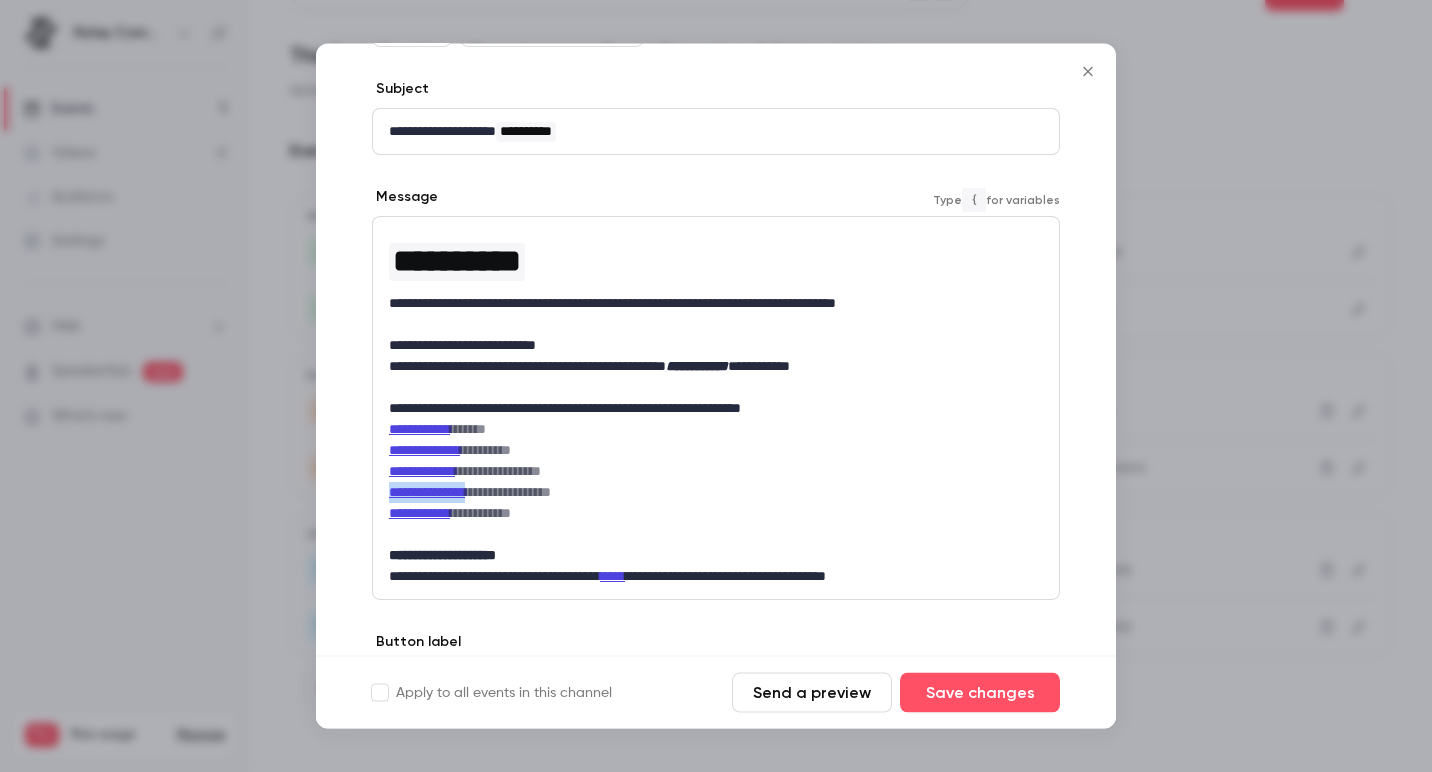 drag, startPoint x: 482, startPoint y: 492, endPoint x: 383, endPoint y: 490, distance: 99.0202 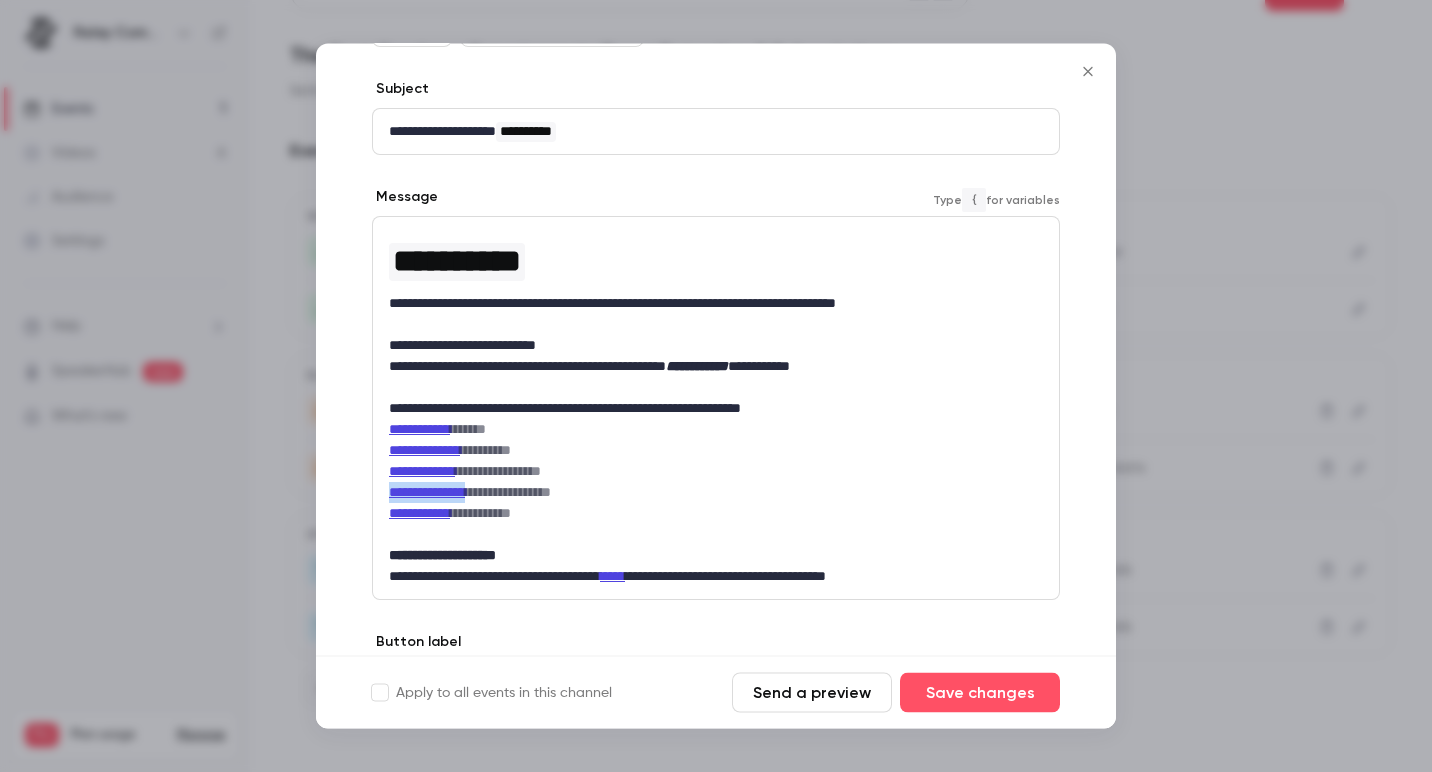 click on "**********" at bounding box center (716, 409) 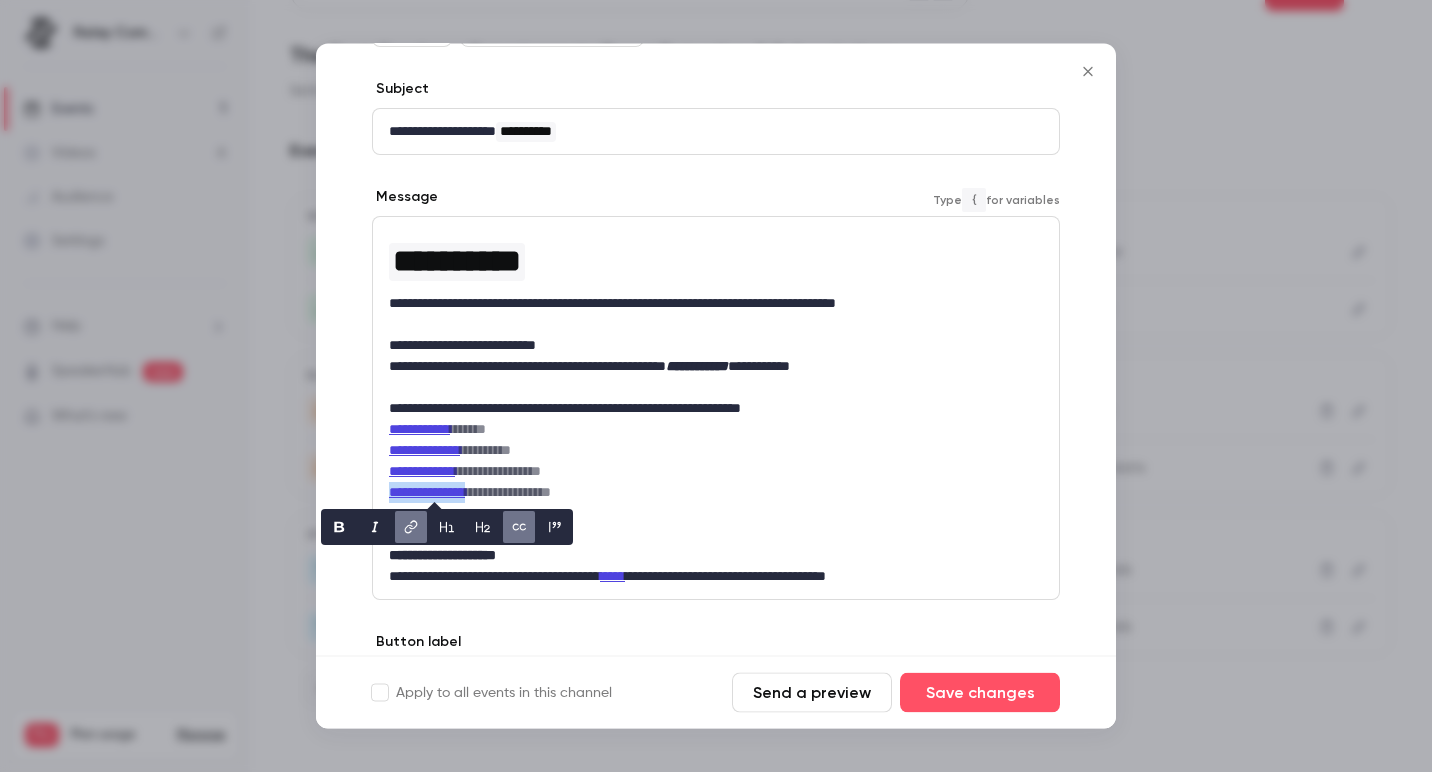 type 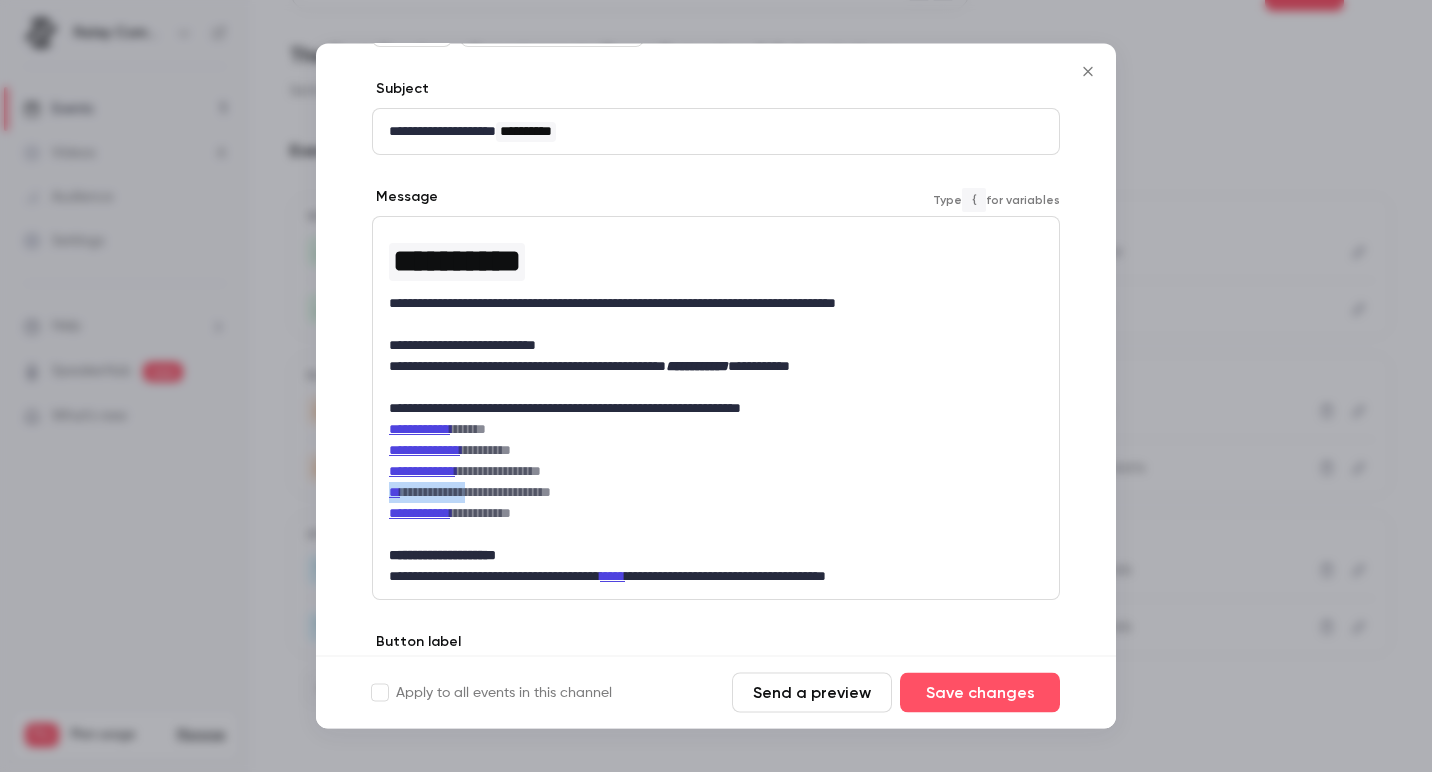 drag, startPoint x: 482, startPoint y: 491, endPoint x: 378, endPoint y: 497, distance: 104.172935 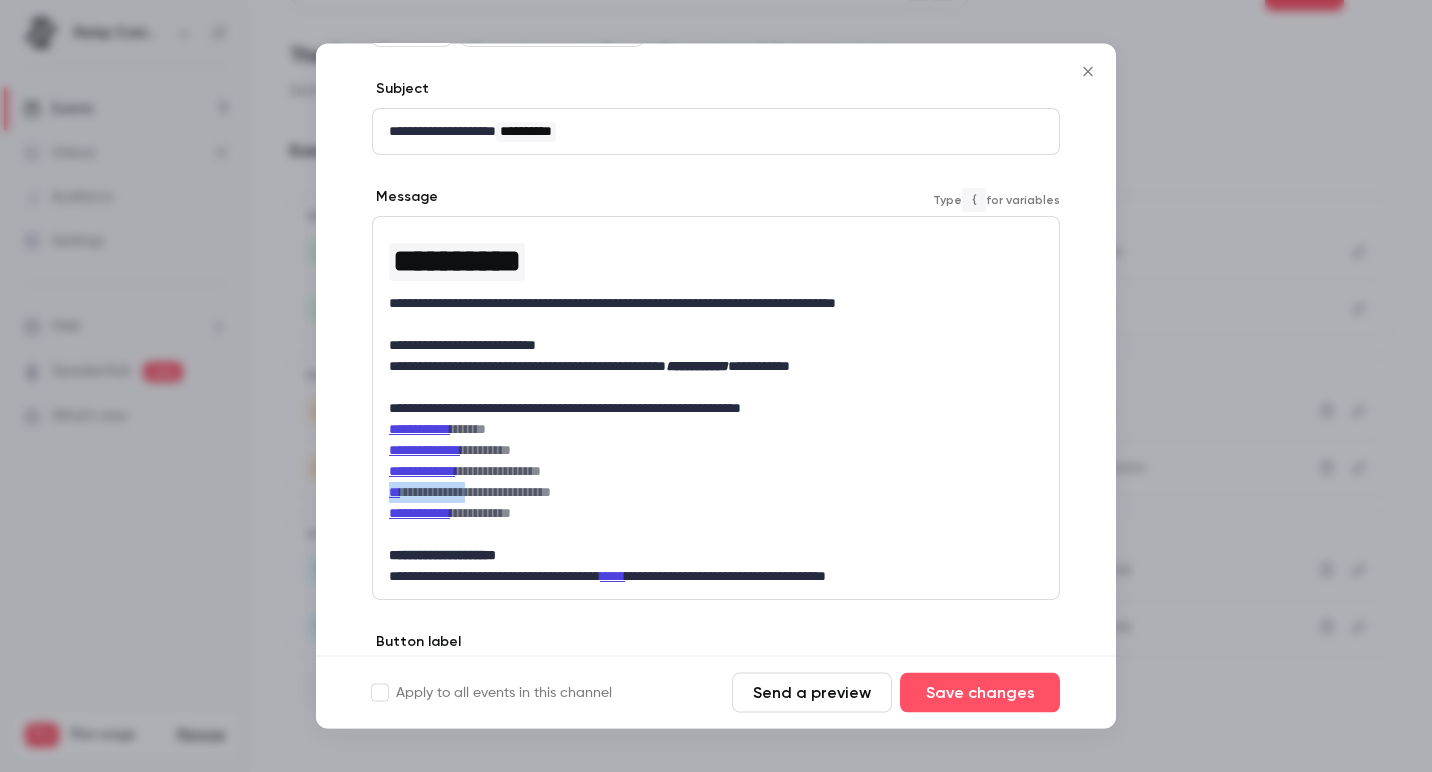 click on "**********" at bounding box center (716, 409) 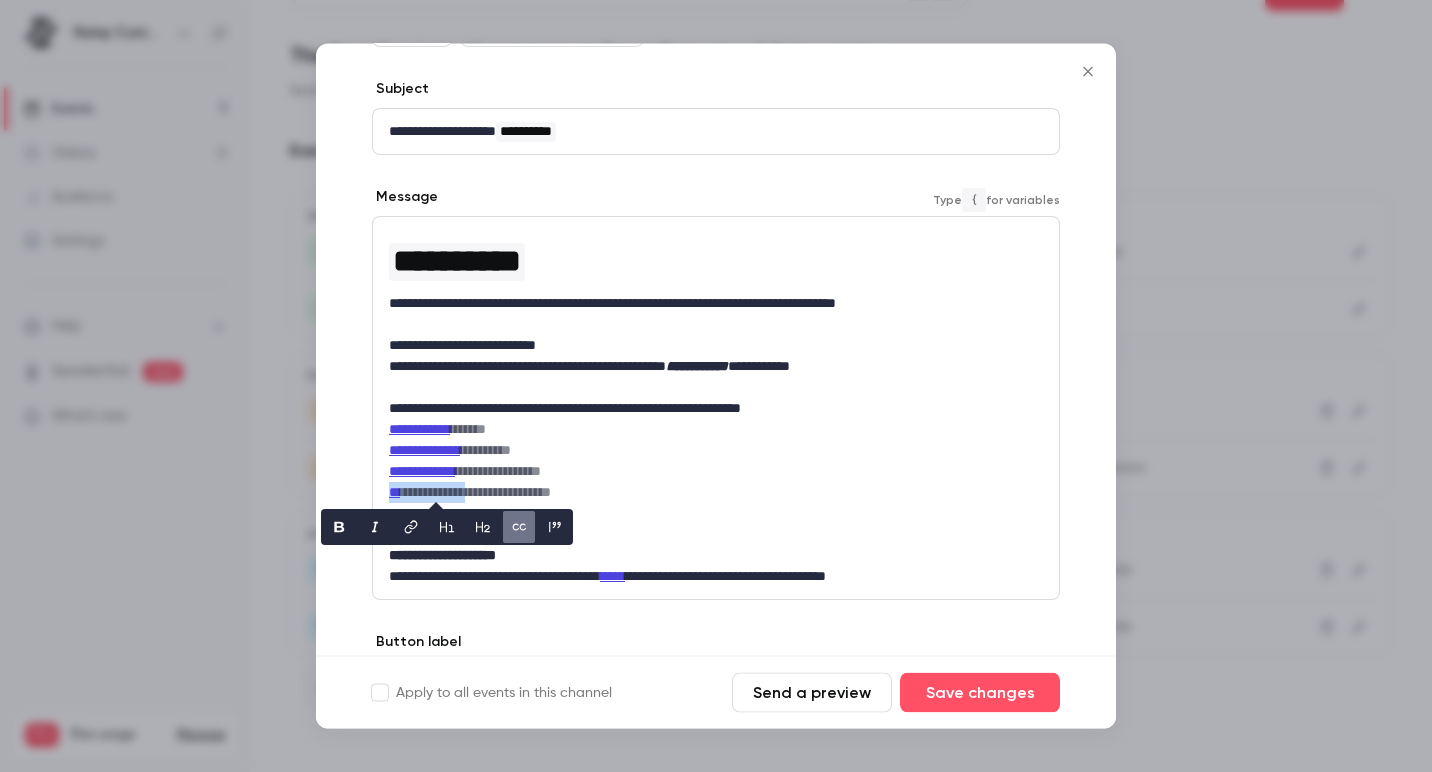 click 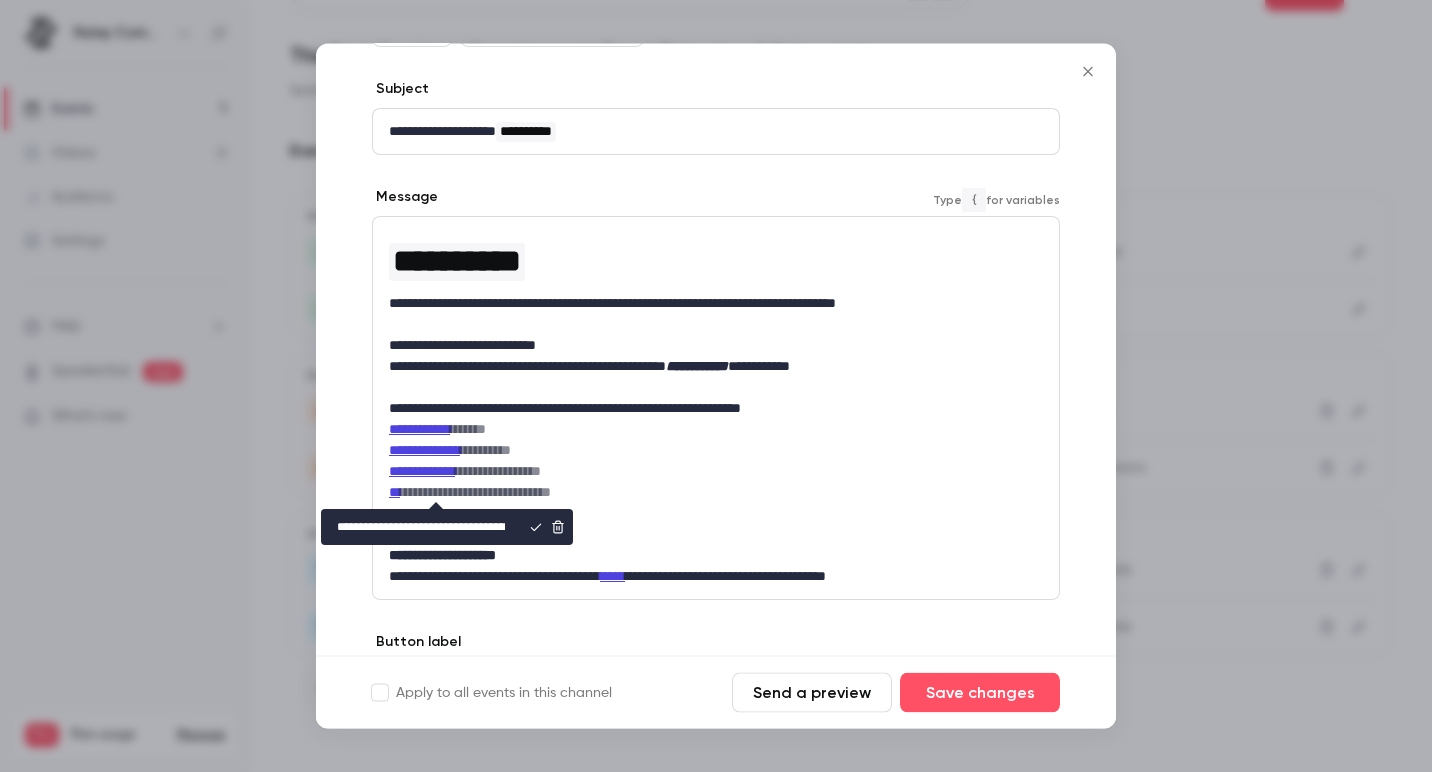 type on "**********" 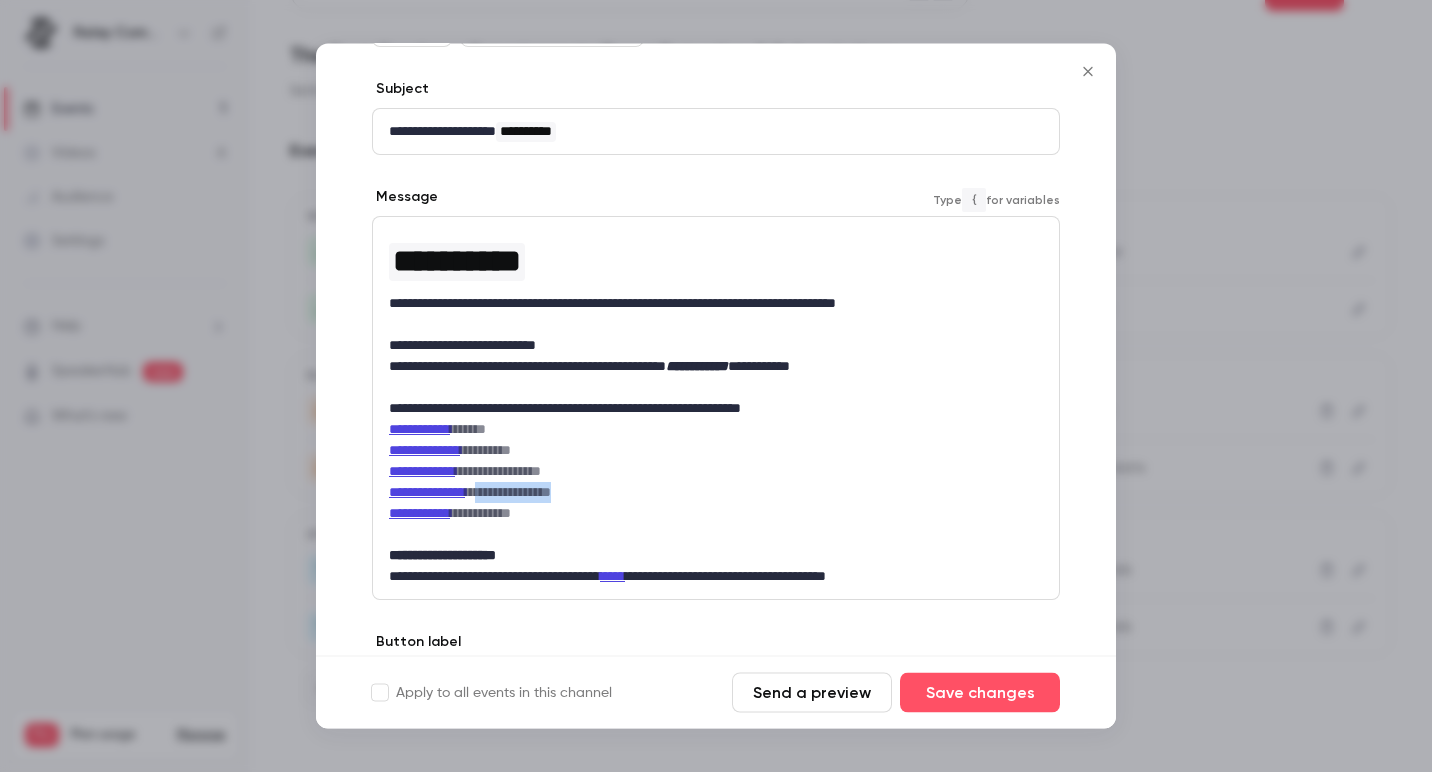 drag, startPoint x: 593, startPoint y: 494, endPoint x: 495, endPoint y: 492, distance: 98.02041 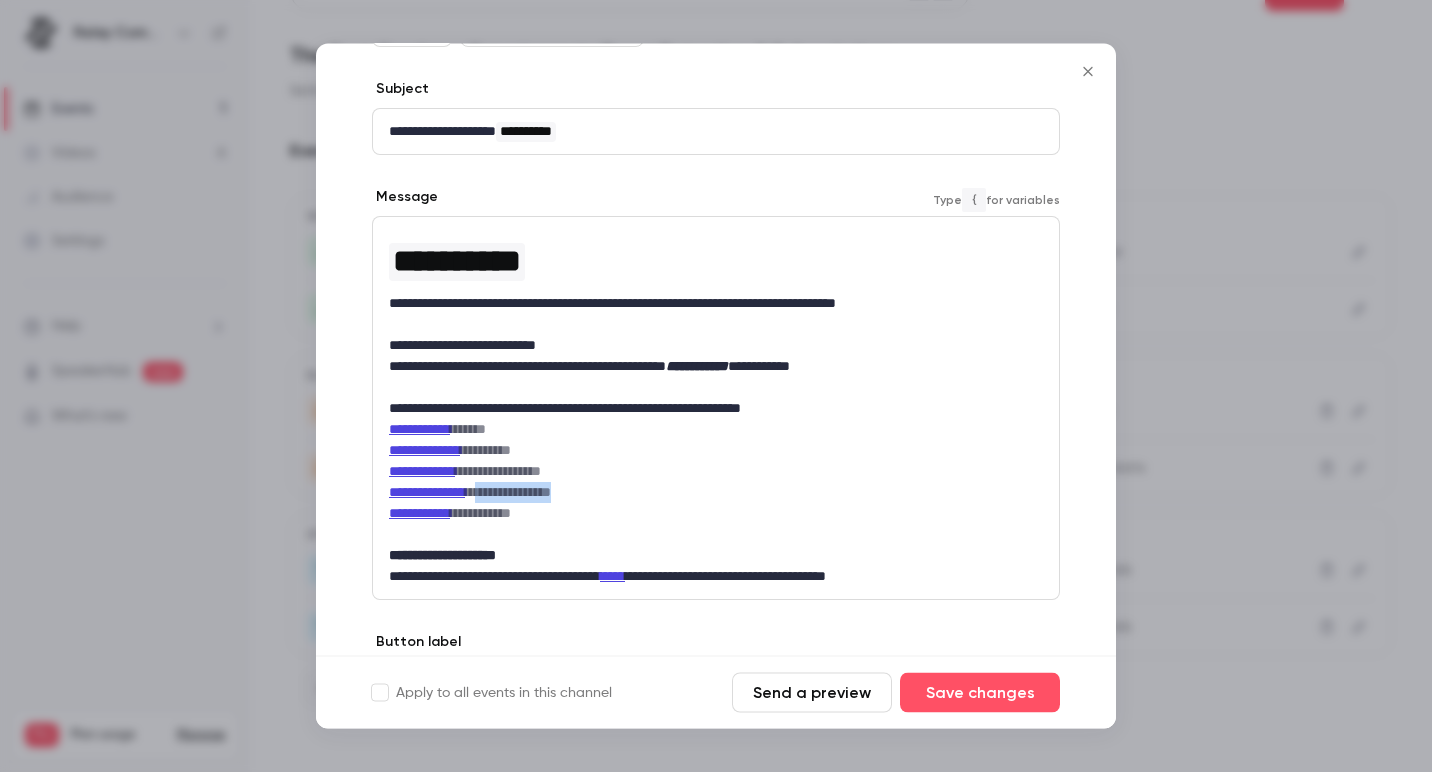 click on "**********" at bounding box center (716, 493) 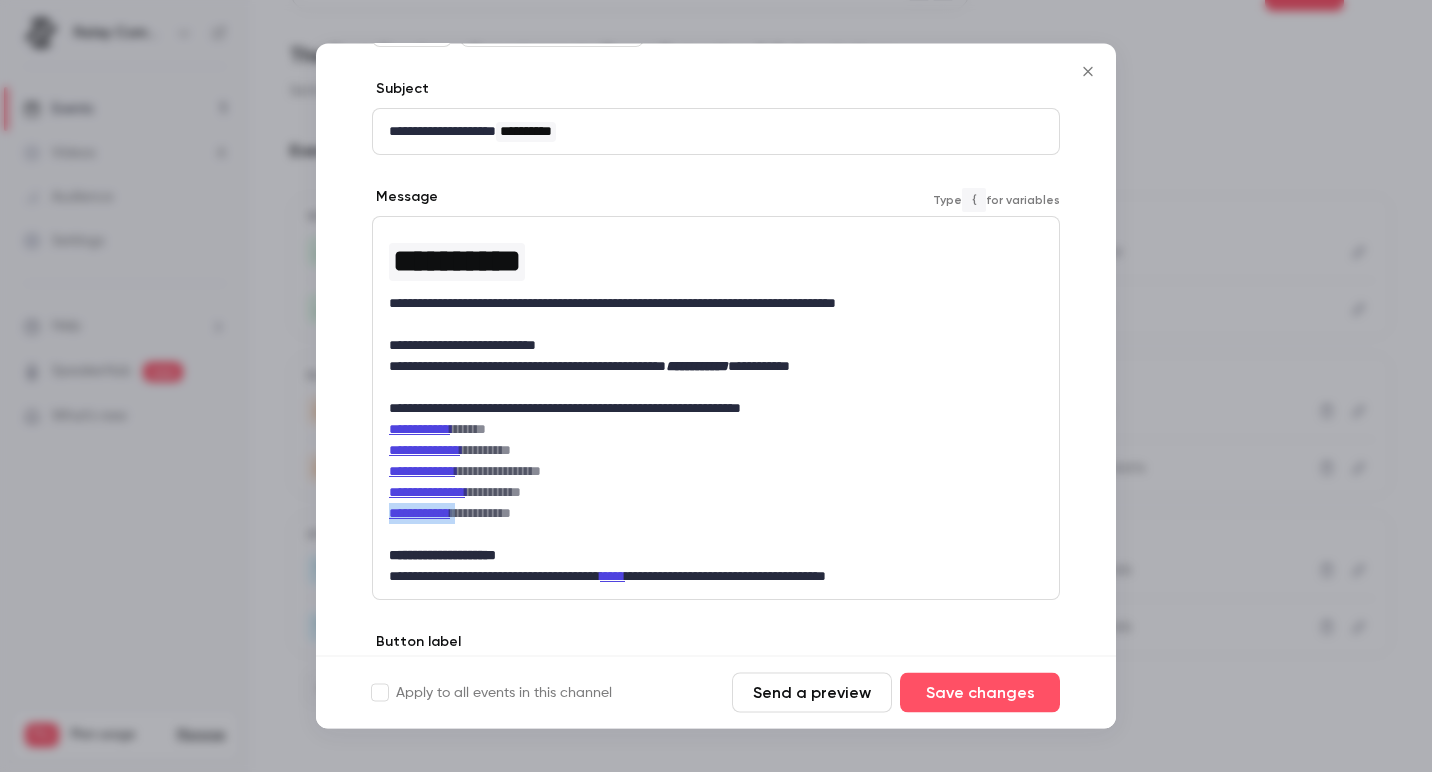 drag, startPoint x: 475, startPoint y: 512, endPoint x: 388, endPoint y: 512, distance: 87 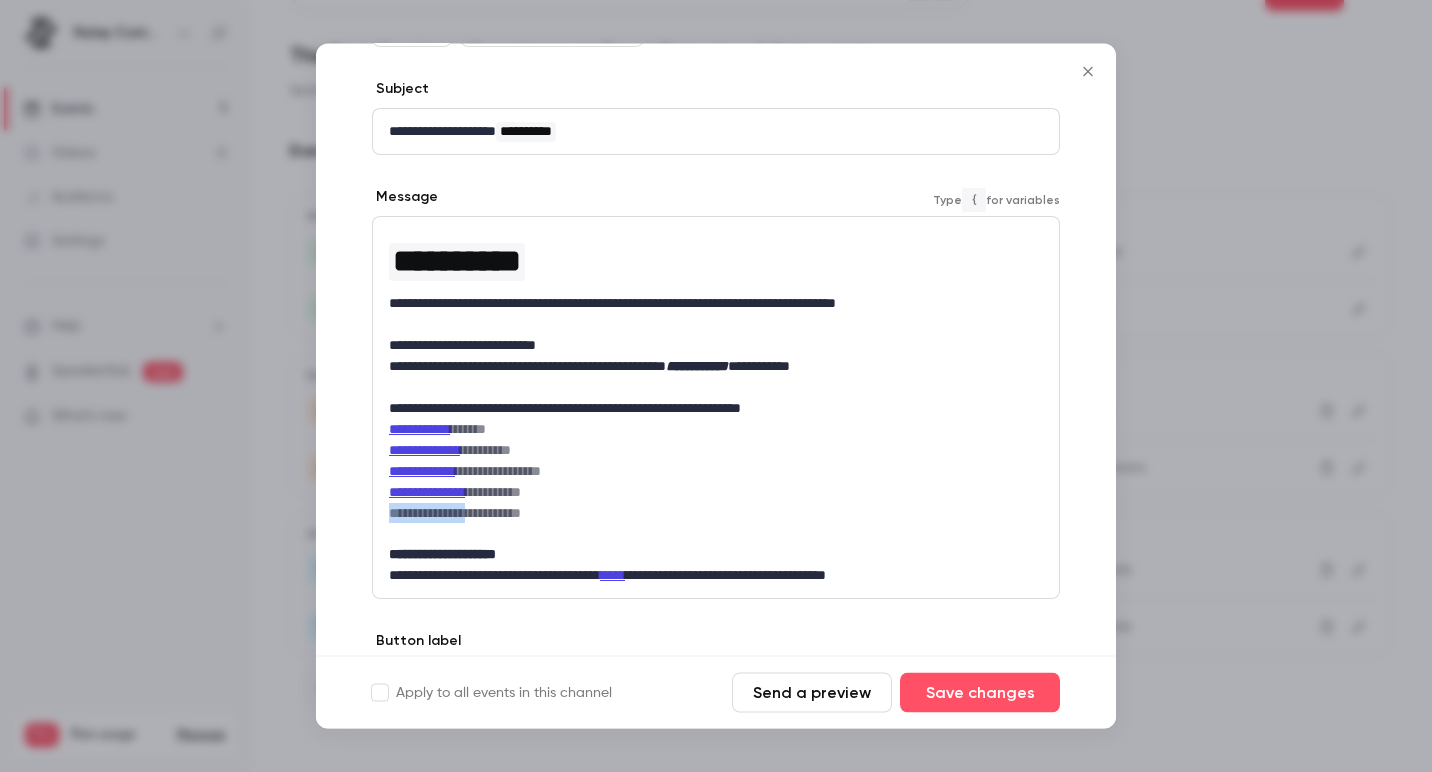 drag, startPoint x: 489, startPoint y: 514, endPoint x: 355, endPoint y: 514, distance: 134 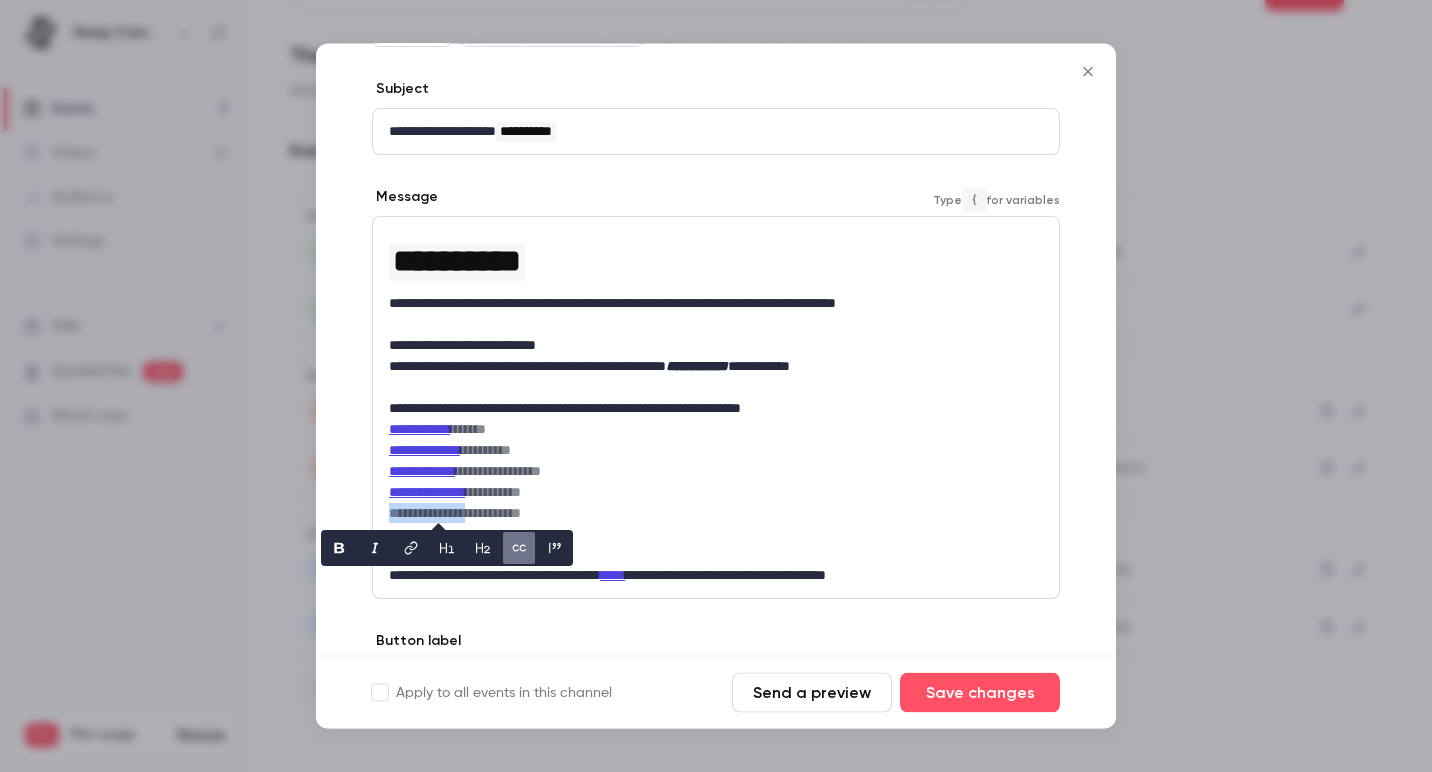 click 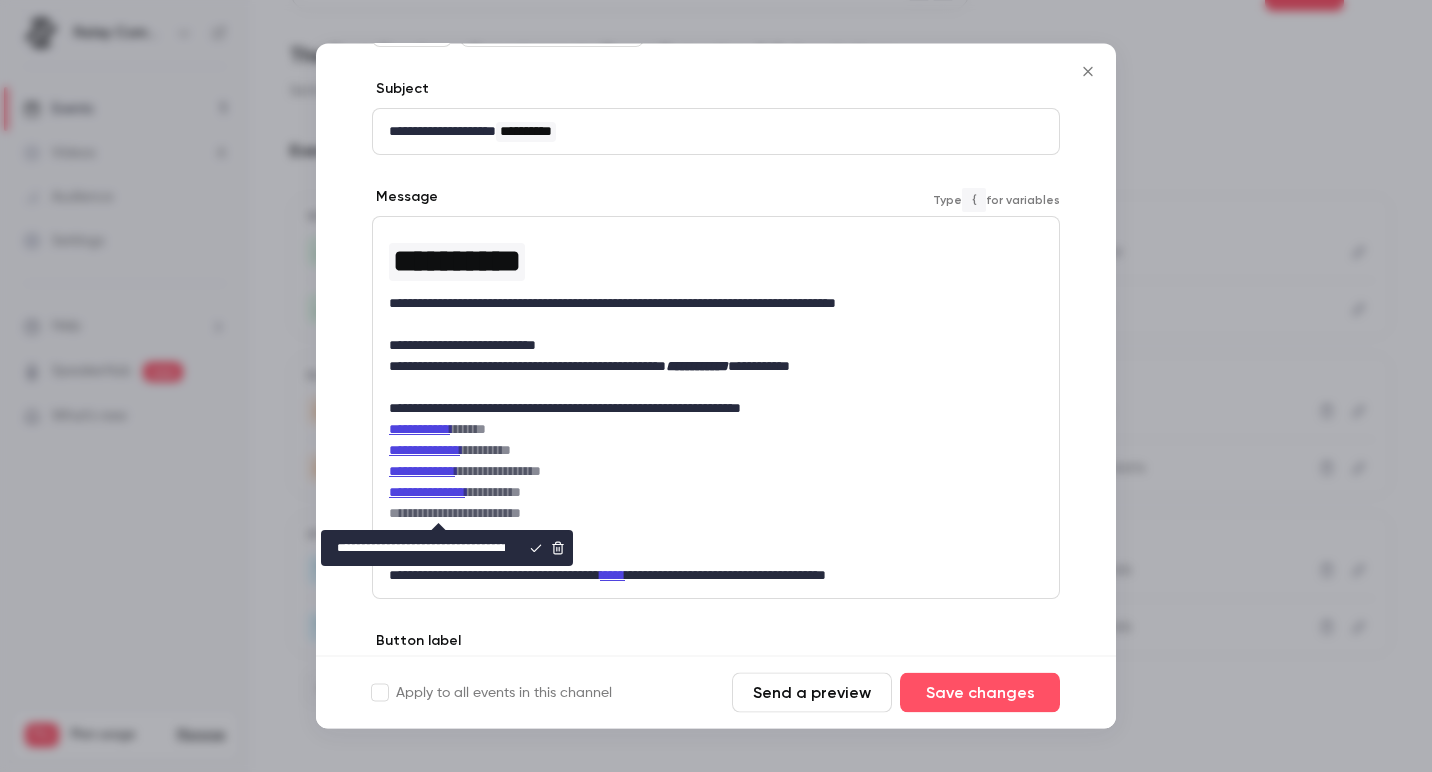 type on "**********" 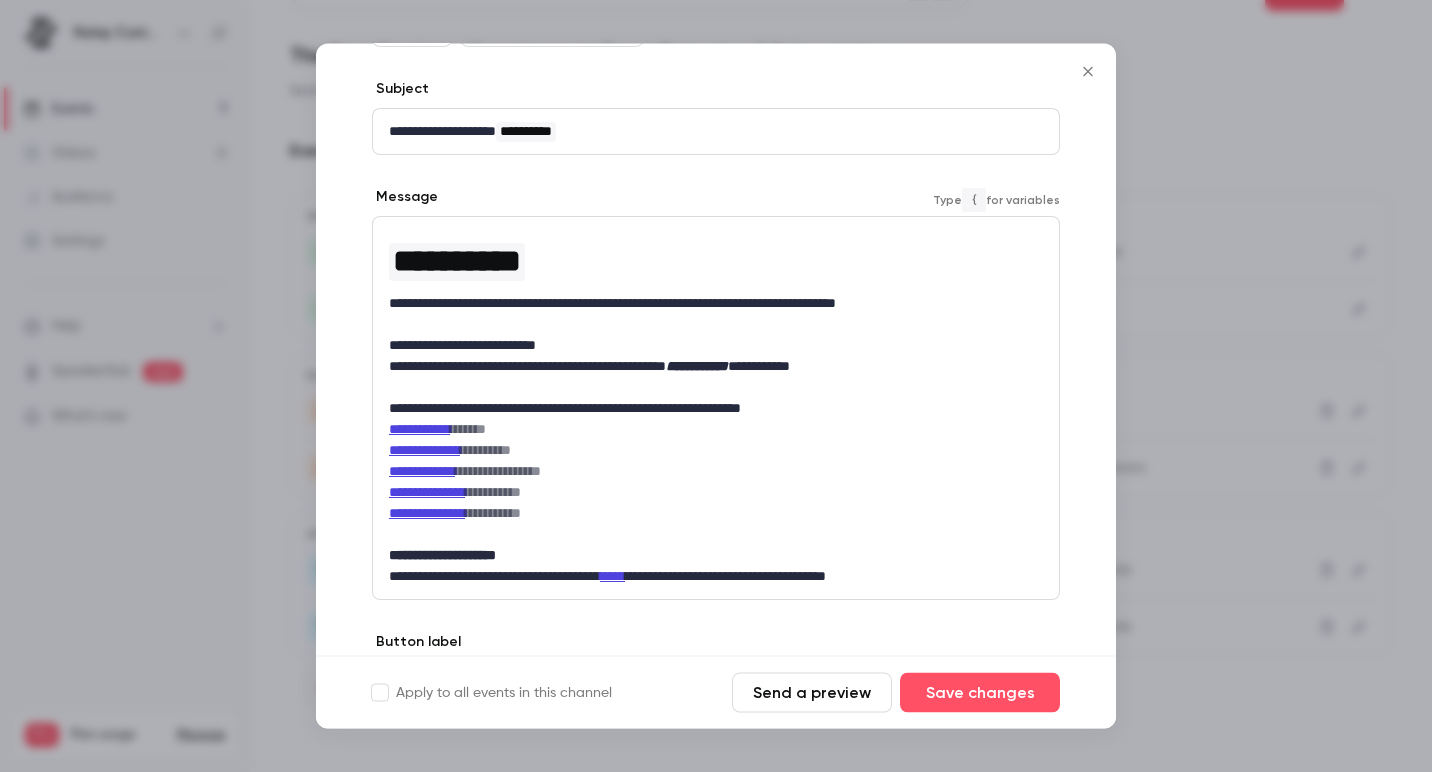 click on "**********" at bounding box center (716, 514) 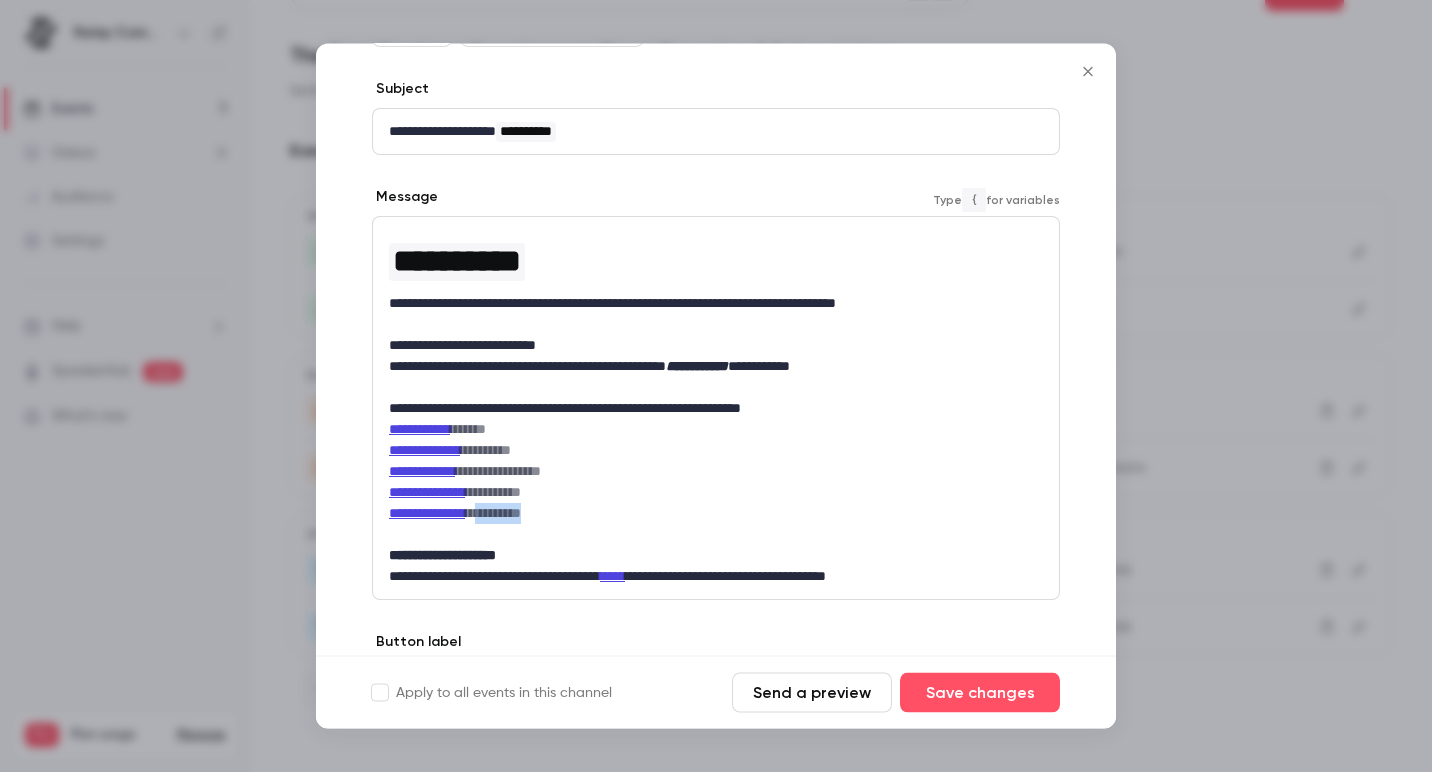 drag, startPoint x: 568, startPoint y: 513, endPoint x: 500, endPoint y: 509, distance: 68.117546 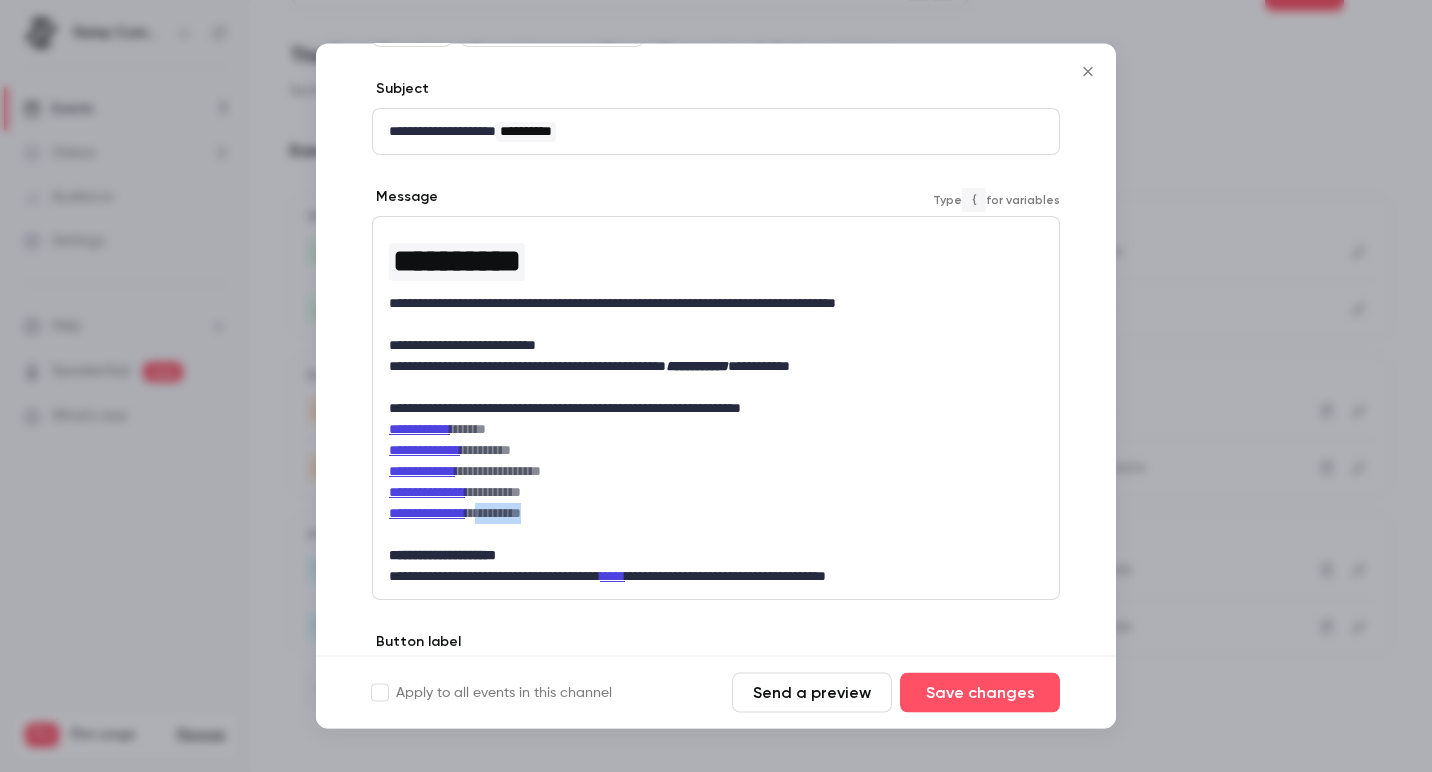 click on "**********" at bounding box center (716, 514) 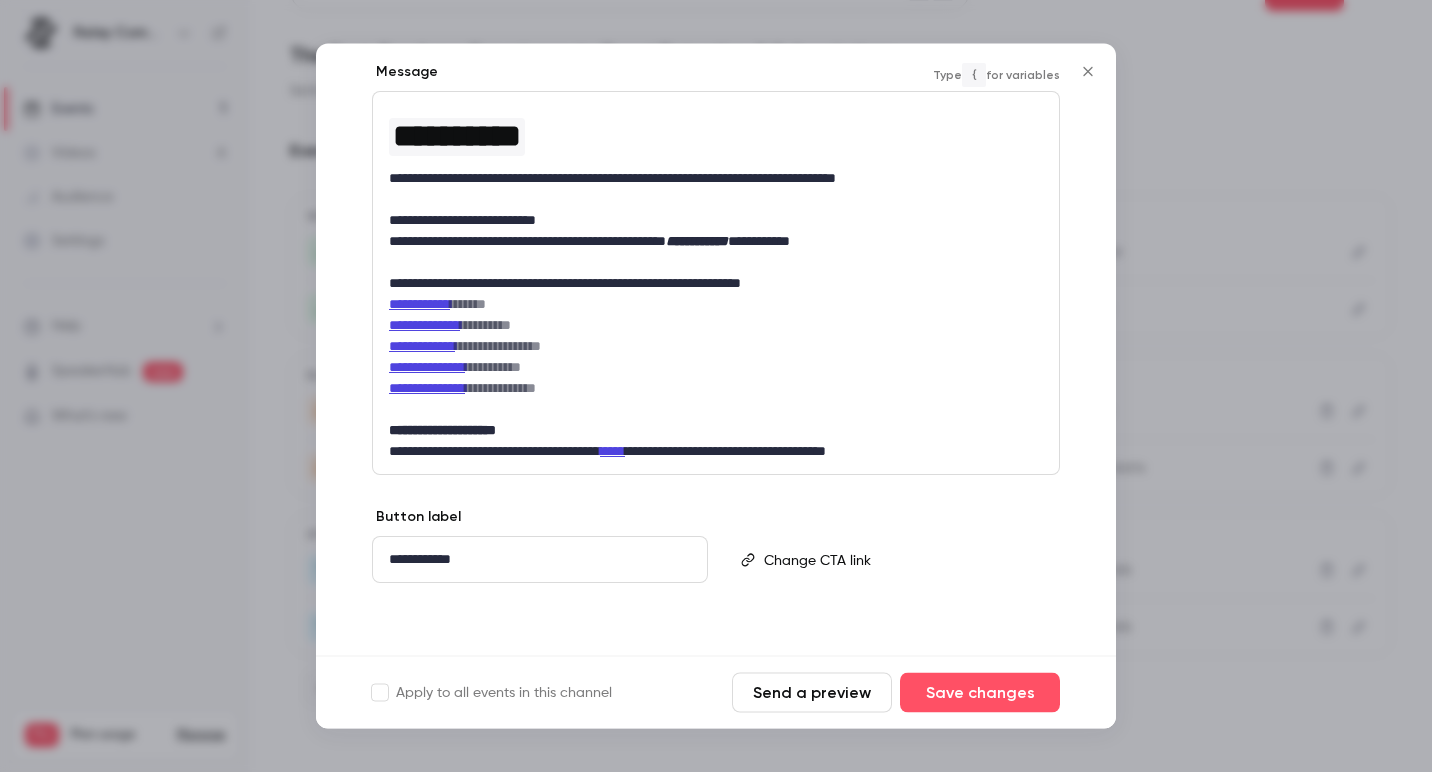 scroll, scrollTop: 314, scrollLeft: 0, axis: vertical 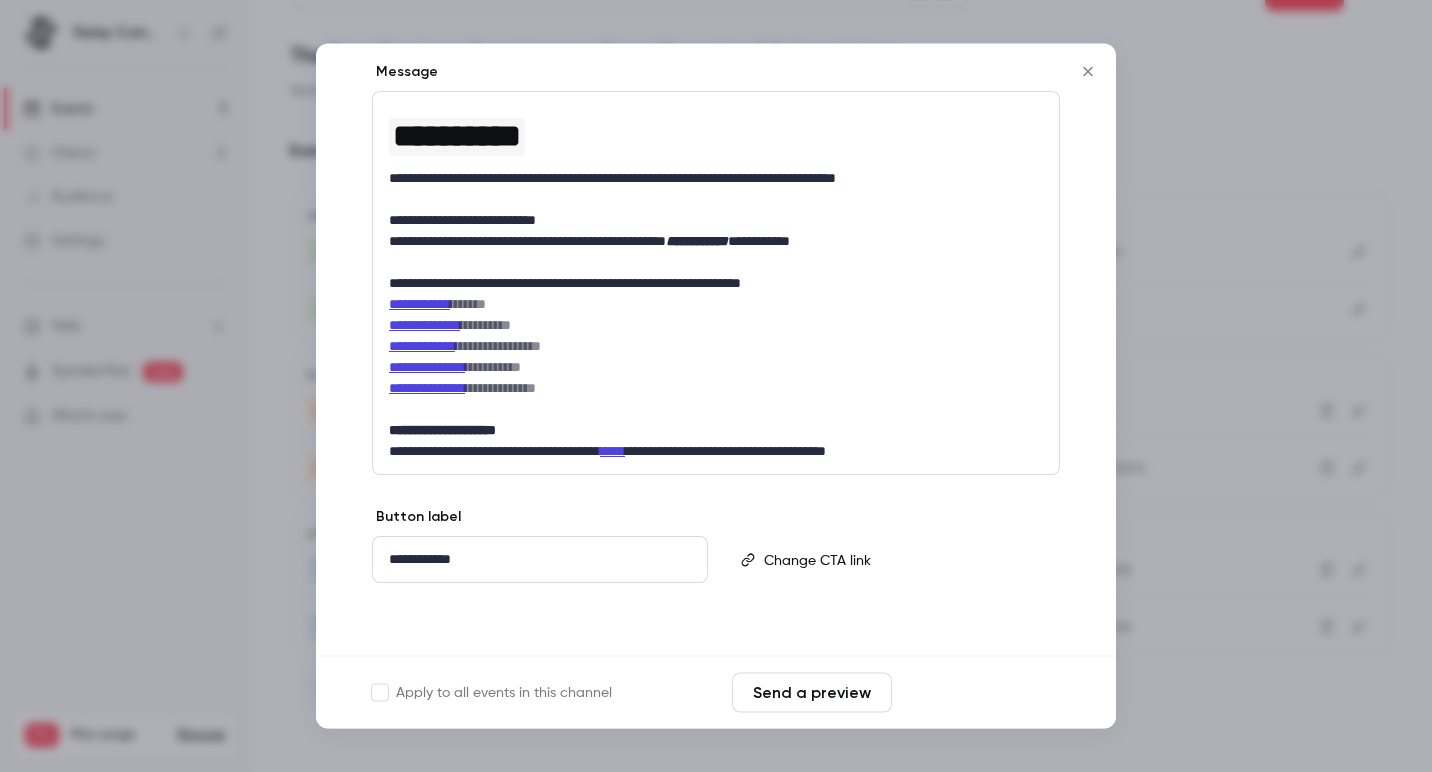 click on "Save changes" at bounding box center [980, 693] 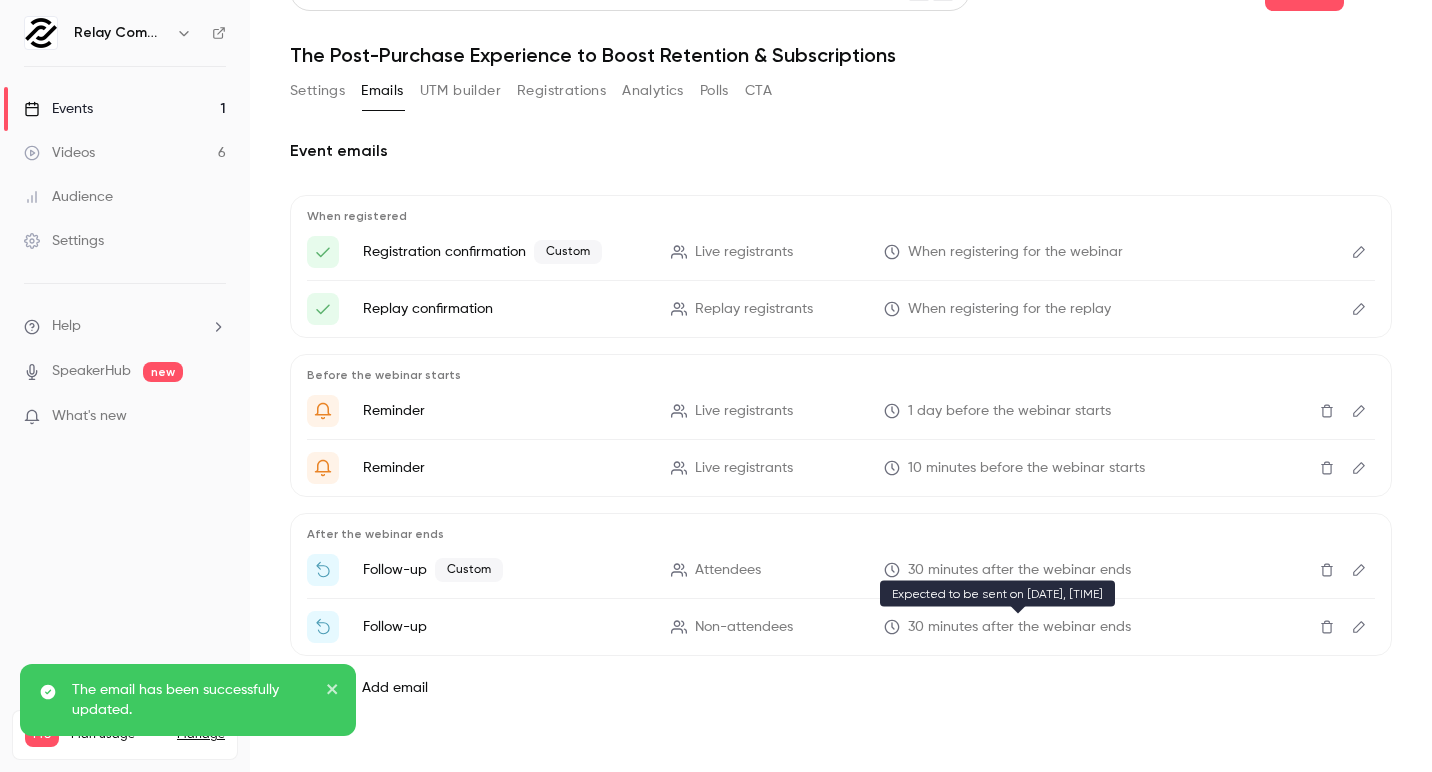 scroll, scrollTop: 0, scrollLeft: 0, axis: both 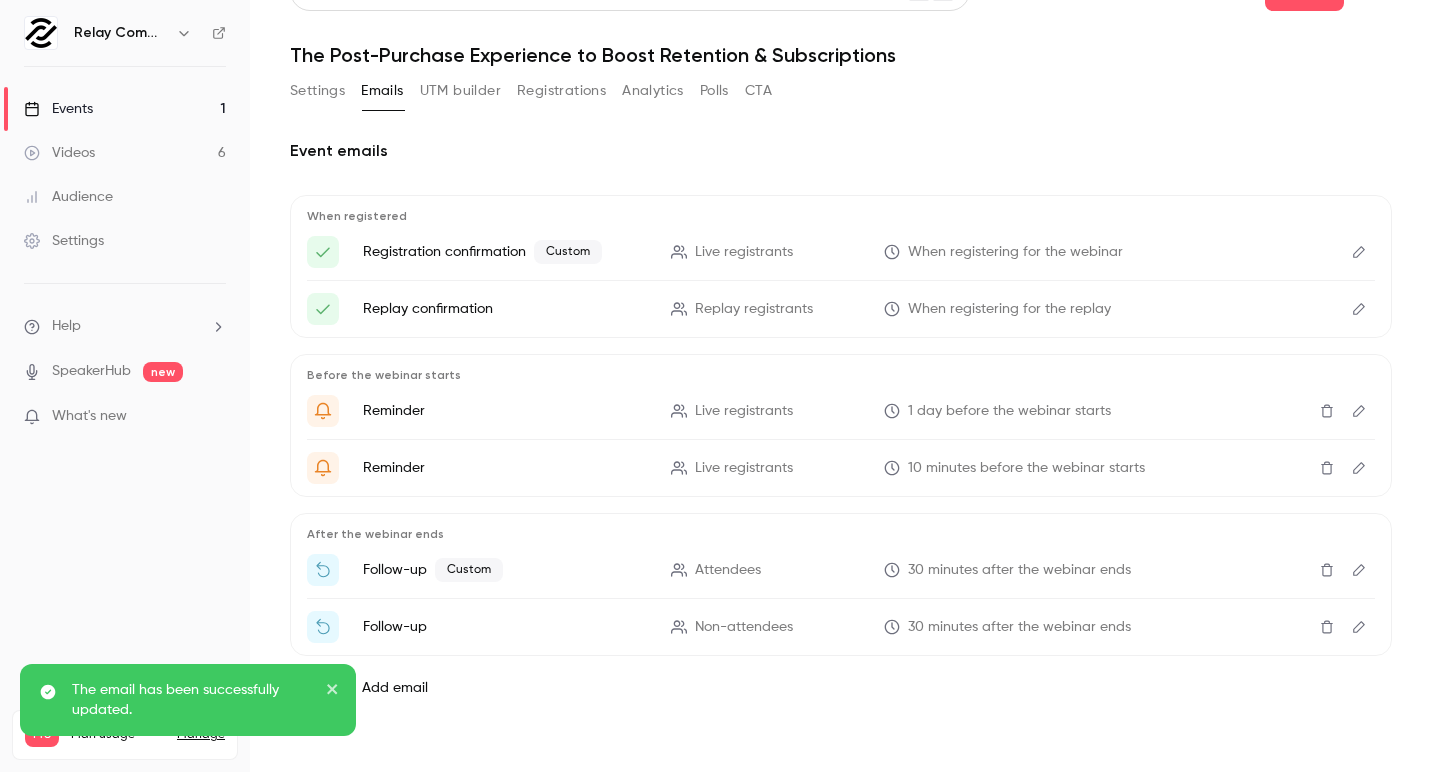 click 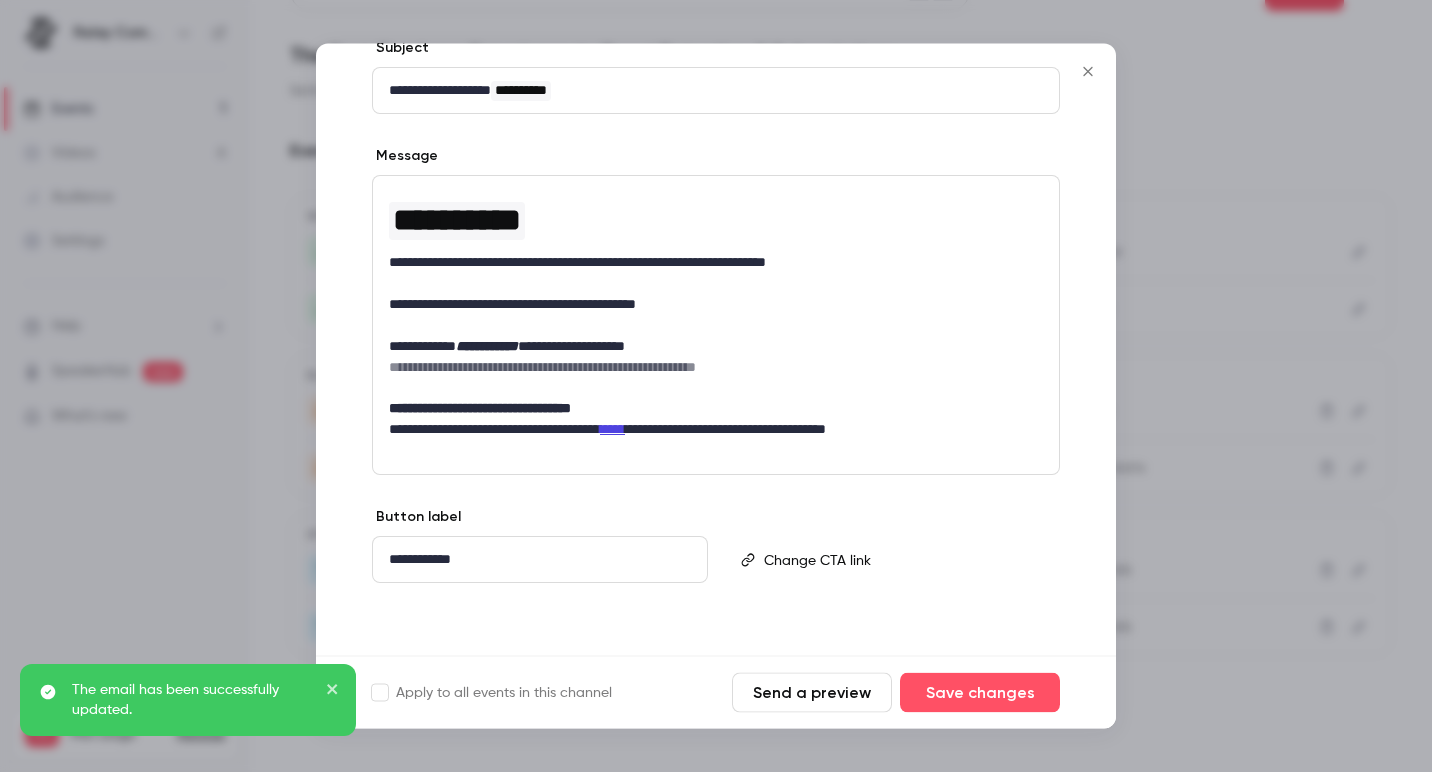 scroll, scrollTop: 230, scrollLeft: 0, axis: vertical 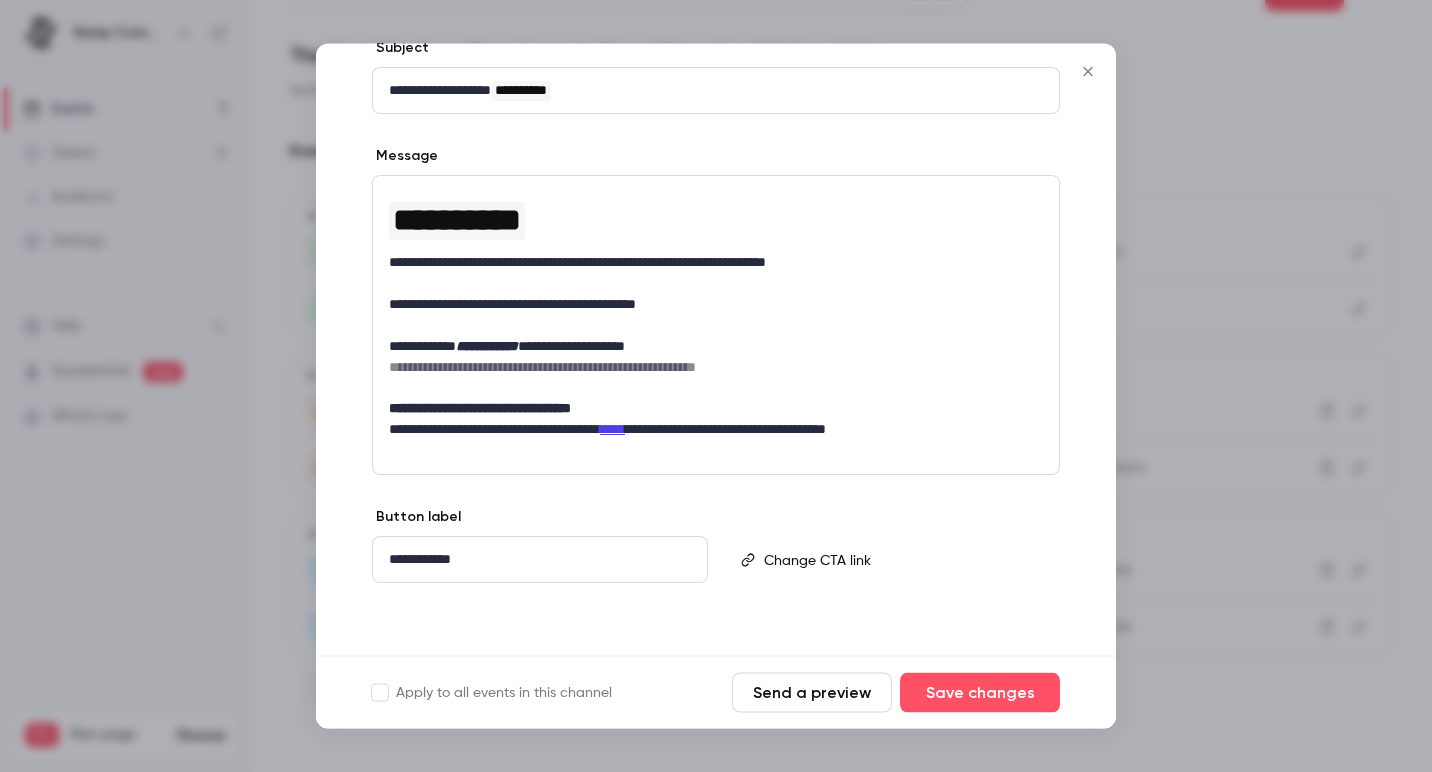 click at bounding box center [716, 386] 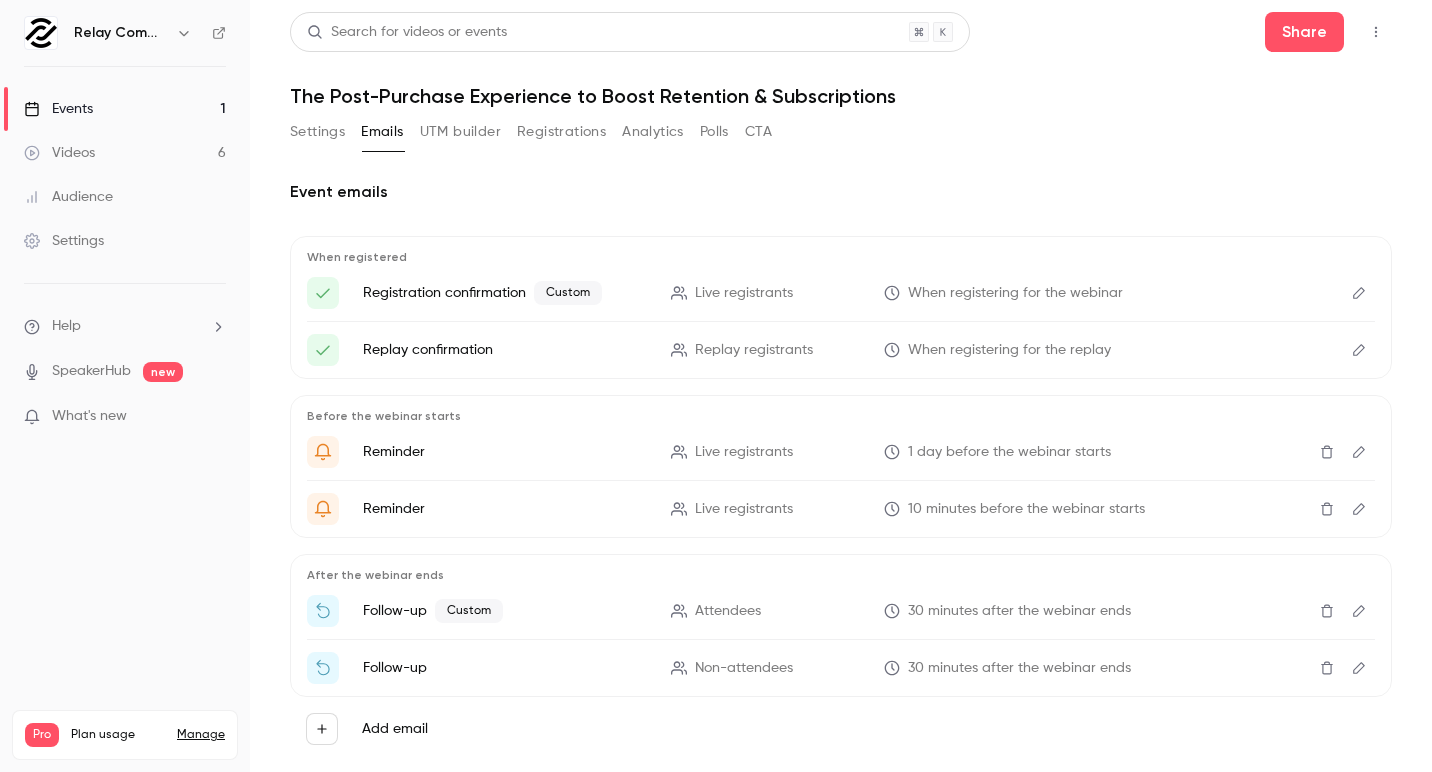 scroll, scrollTop: 0, scrollLeft: 0, axis: both 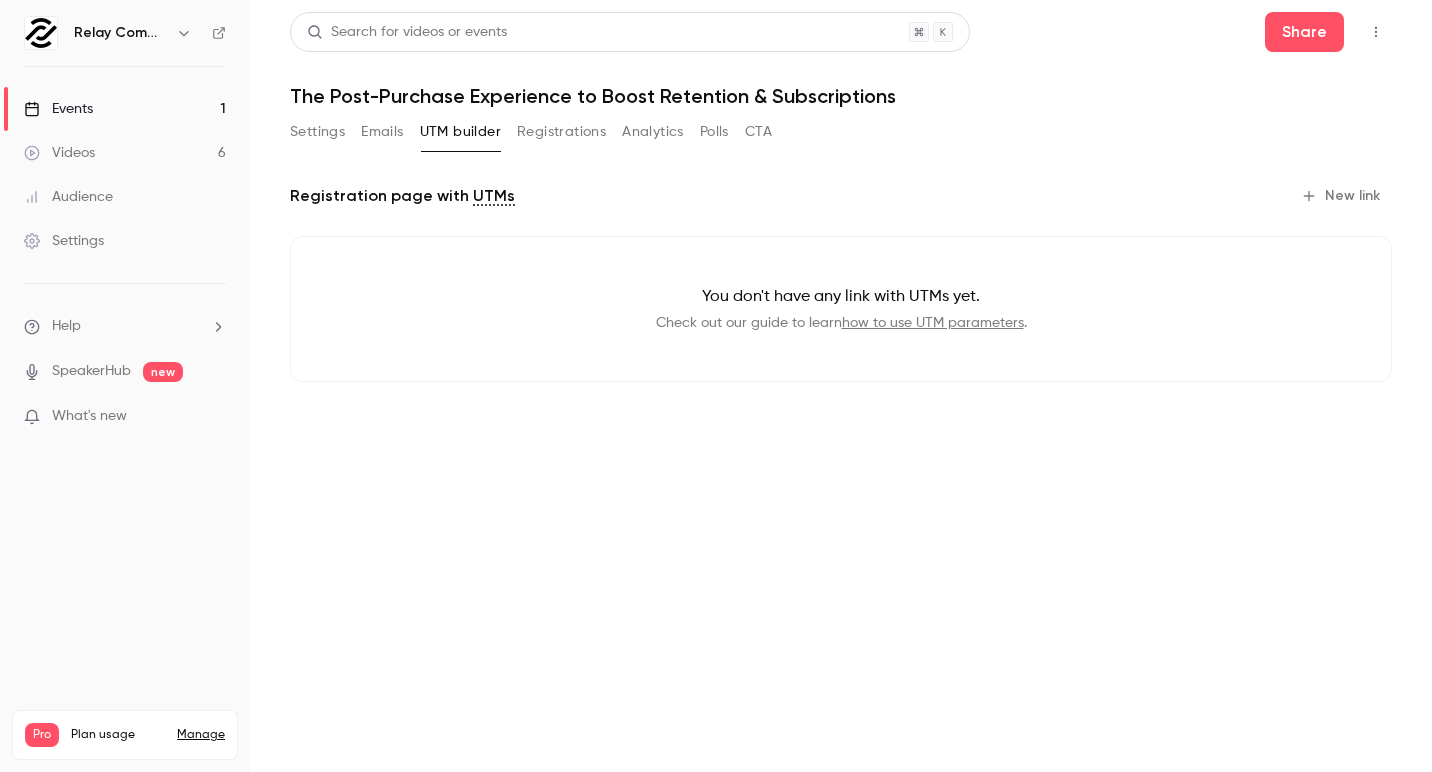 click on "Registrations" at bounding box center [561, 132] 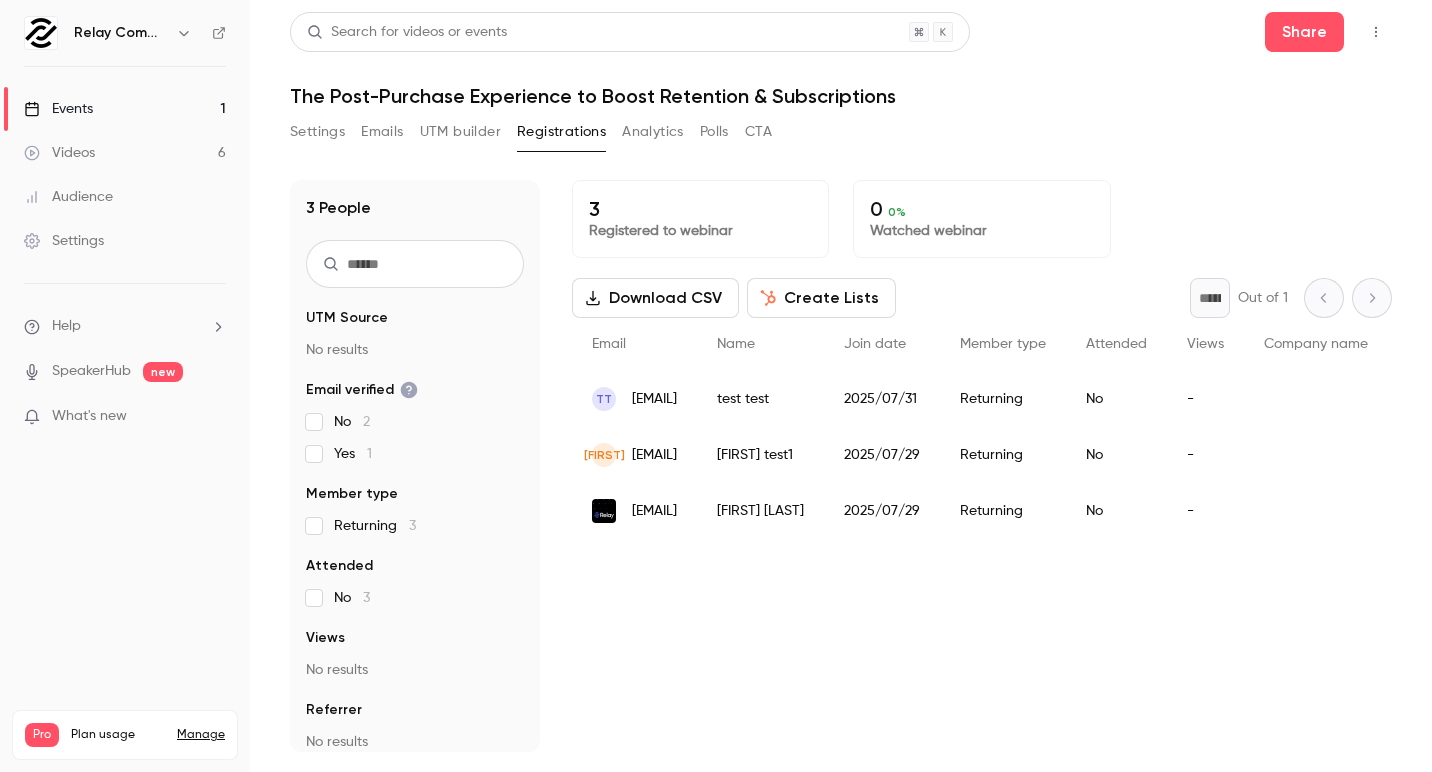 click on "Analytics" at bounding box center (653, 132) 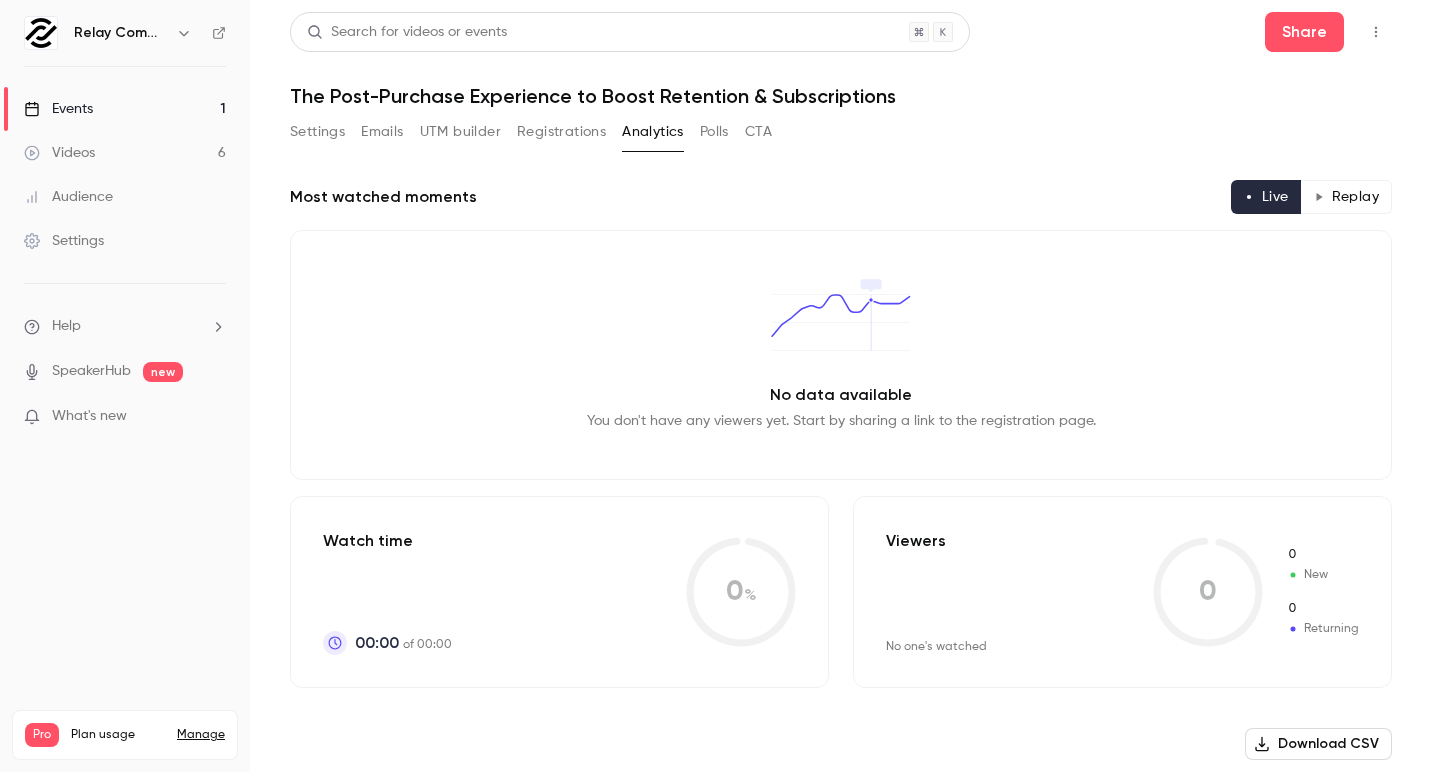 click on "Polls" at bounding box center (714, 132) 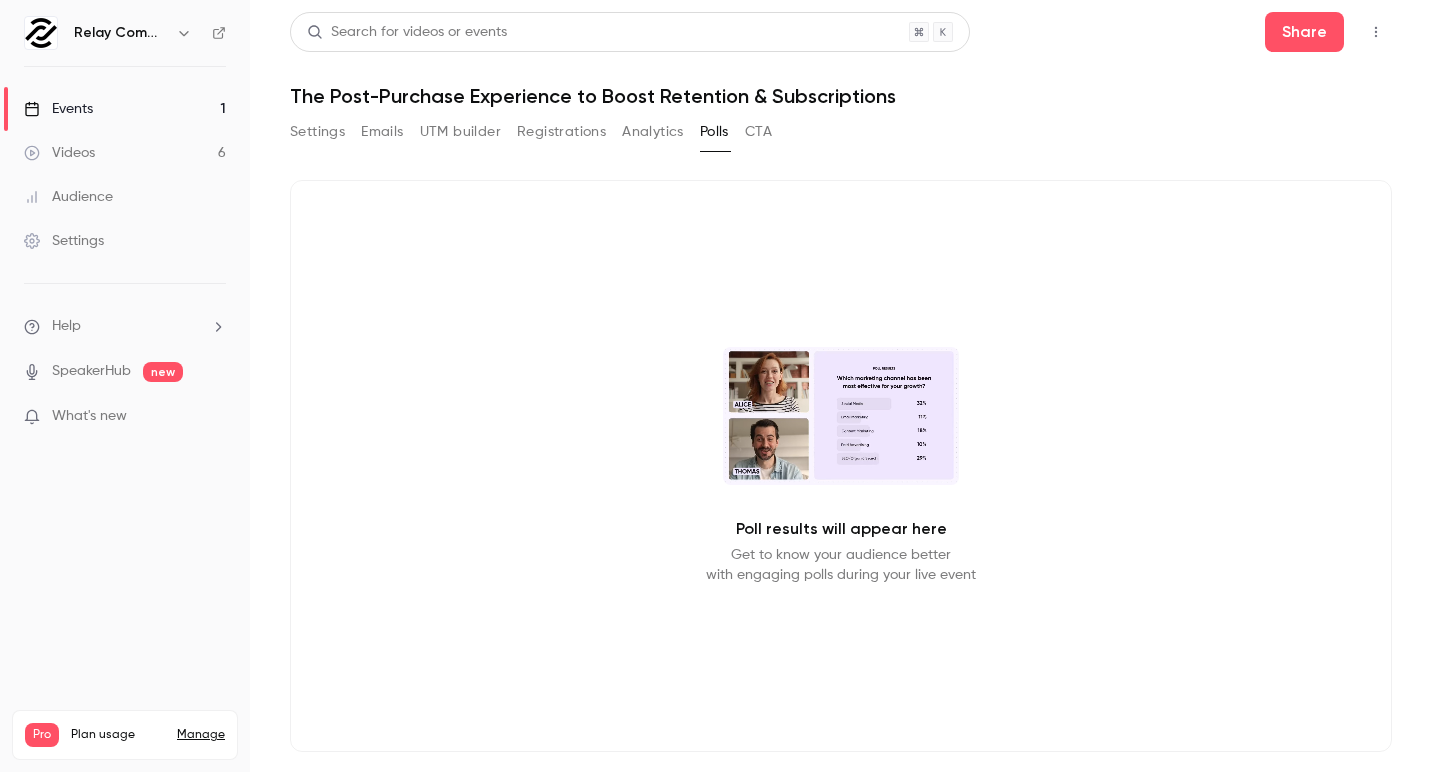 click on "CTA" at bounding box center [758, 132] 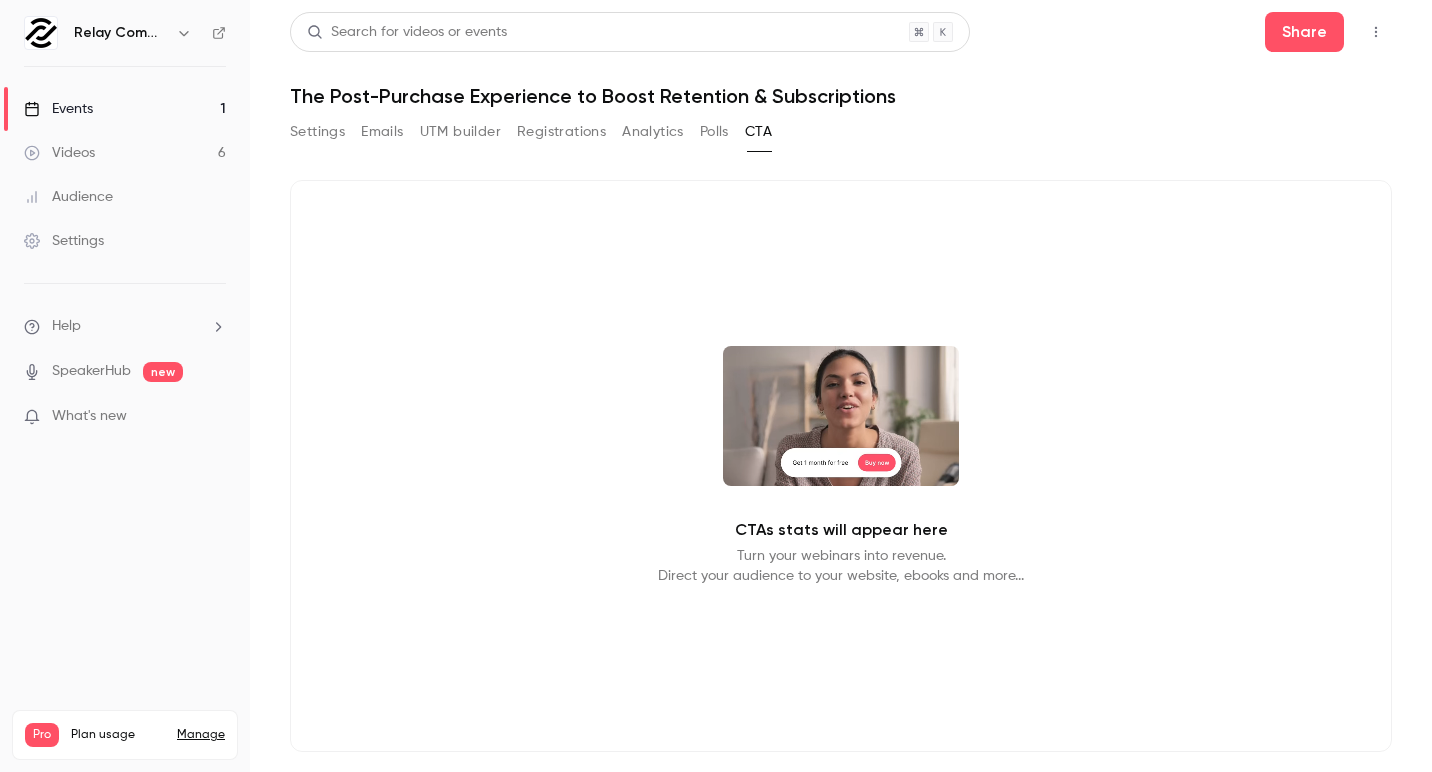 click on "Settings" at bounding box center (317, 132) 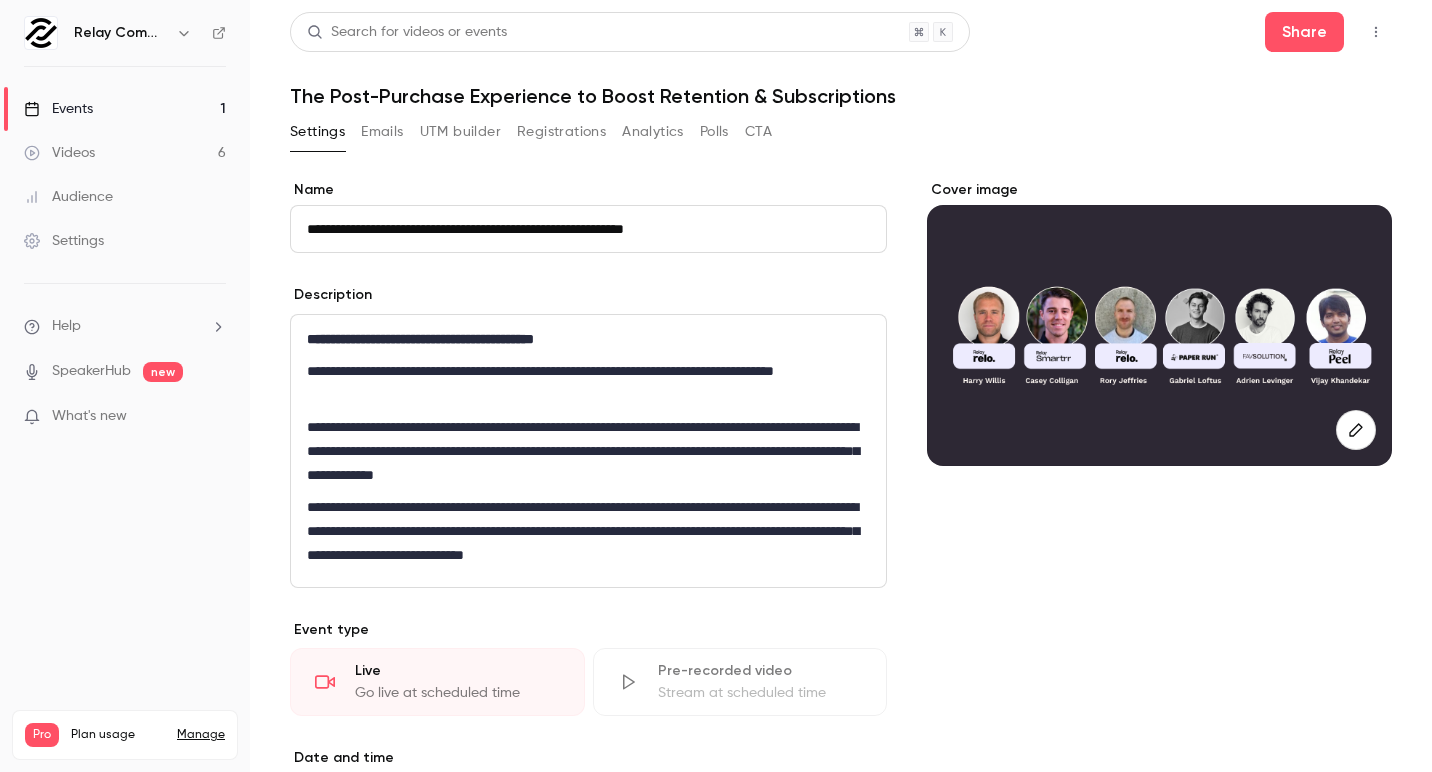 click on "Events 1" at bounding box center [125, 109] 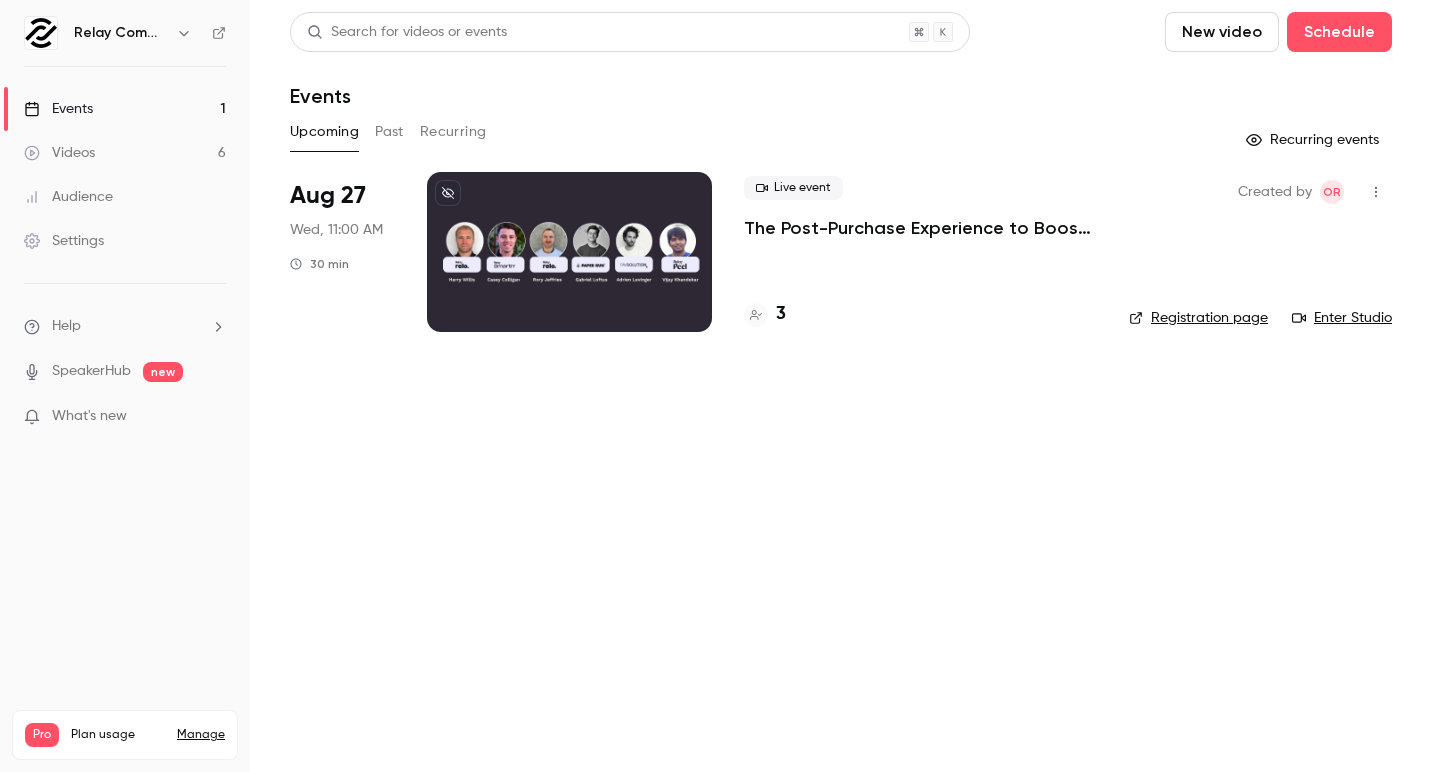 click at bounding box center (569, 252) 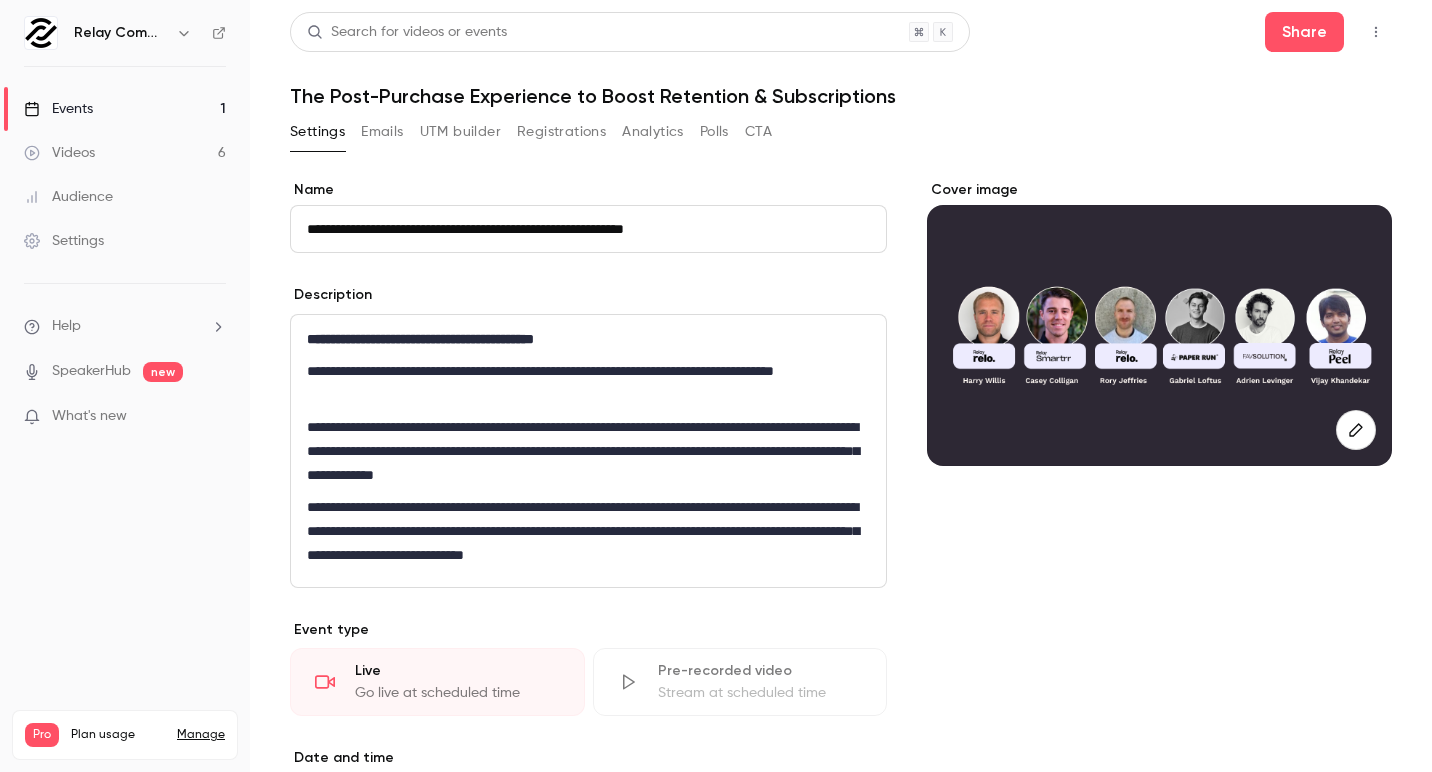 click on "The Post-Purchase Experience to Boost Retention & Subscriptions" at bounding box center [841, 96] 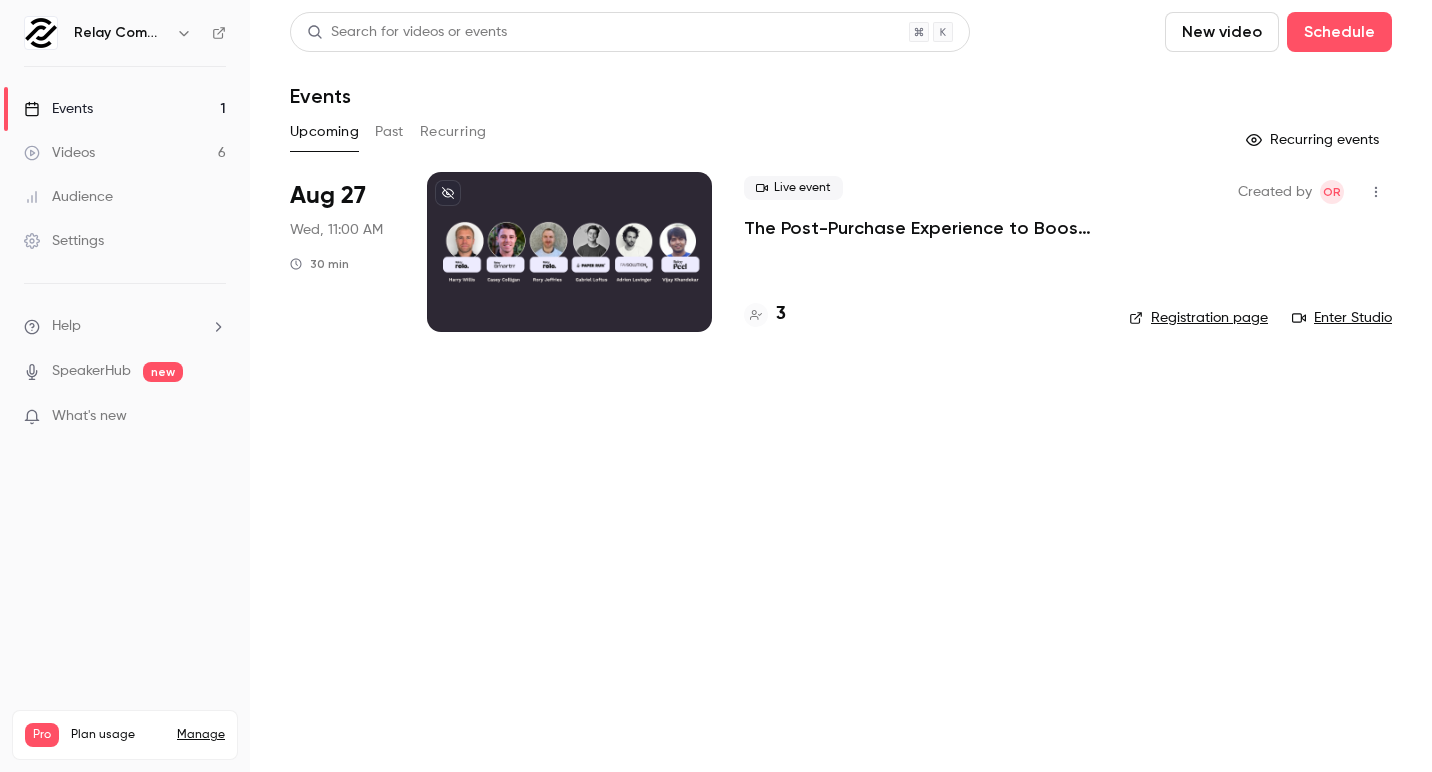 click at bounding box center [569, 252] 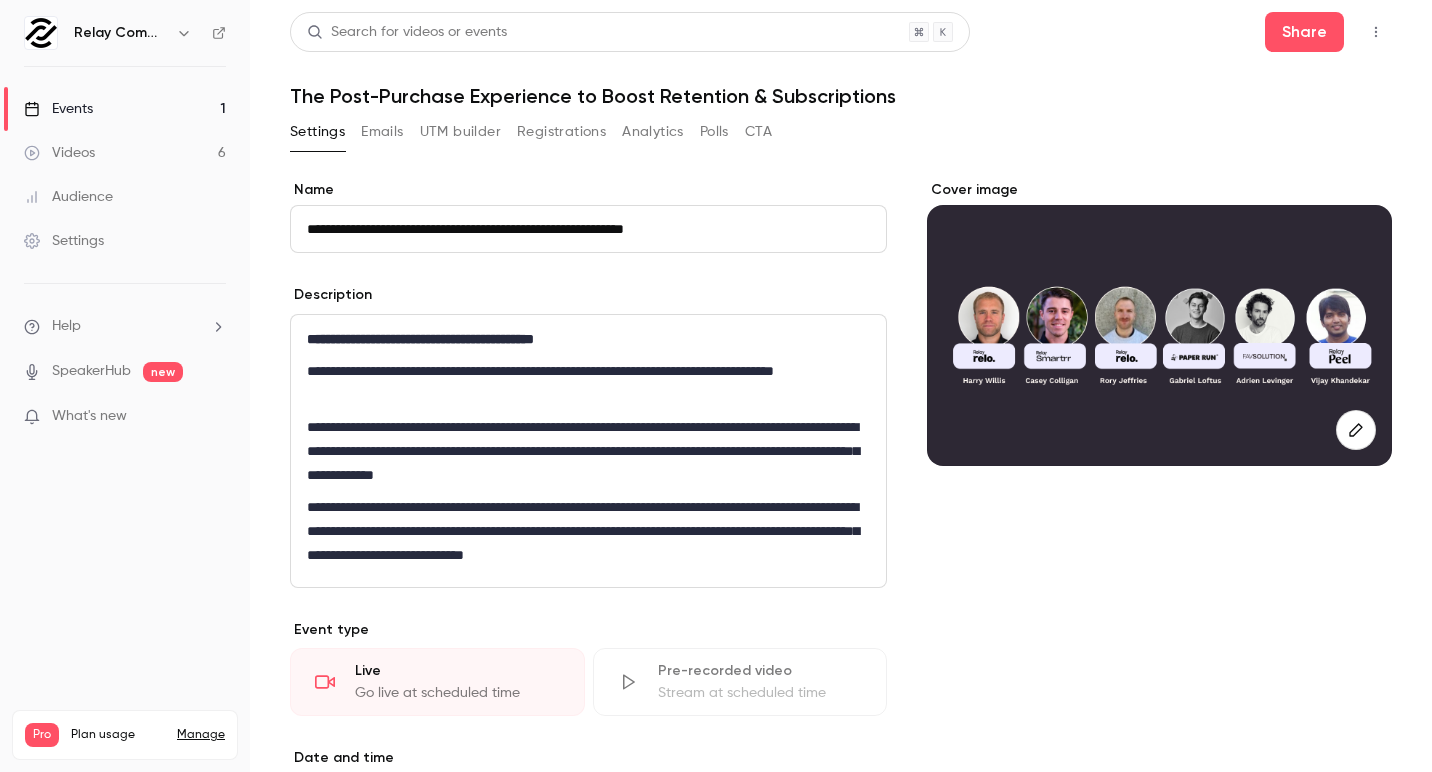 click on "Emails" at bounding box center (382, 132) 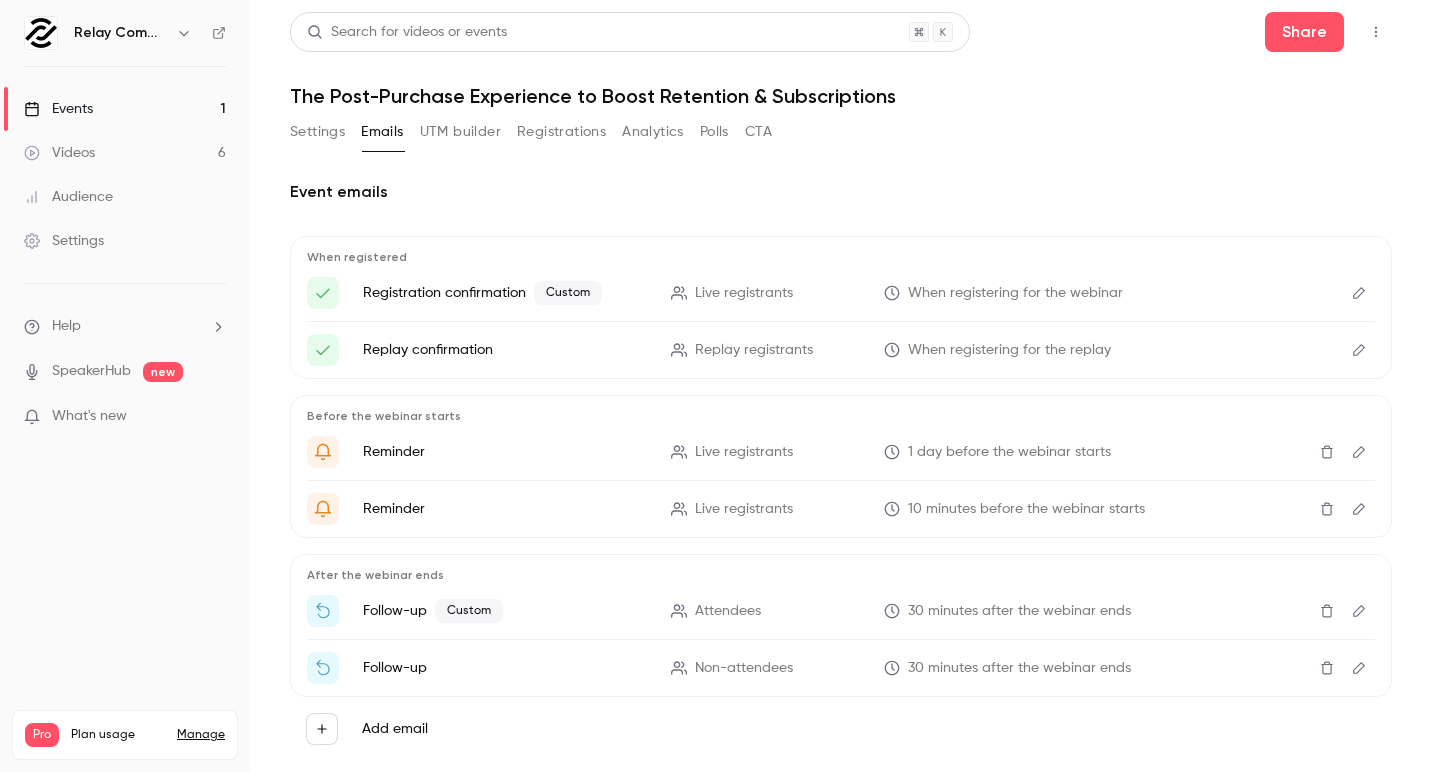 click at bounding box center [1359, 293] 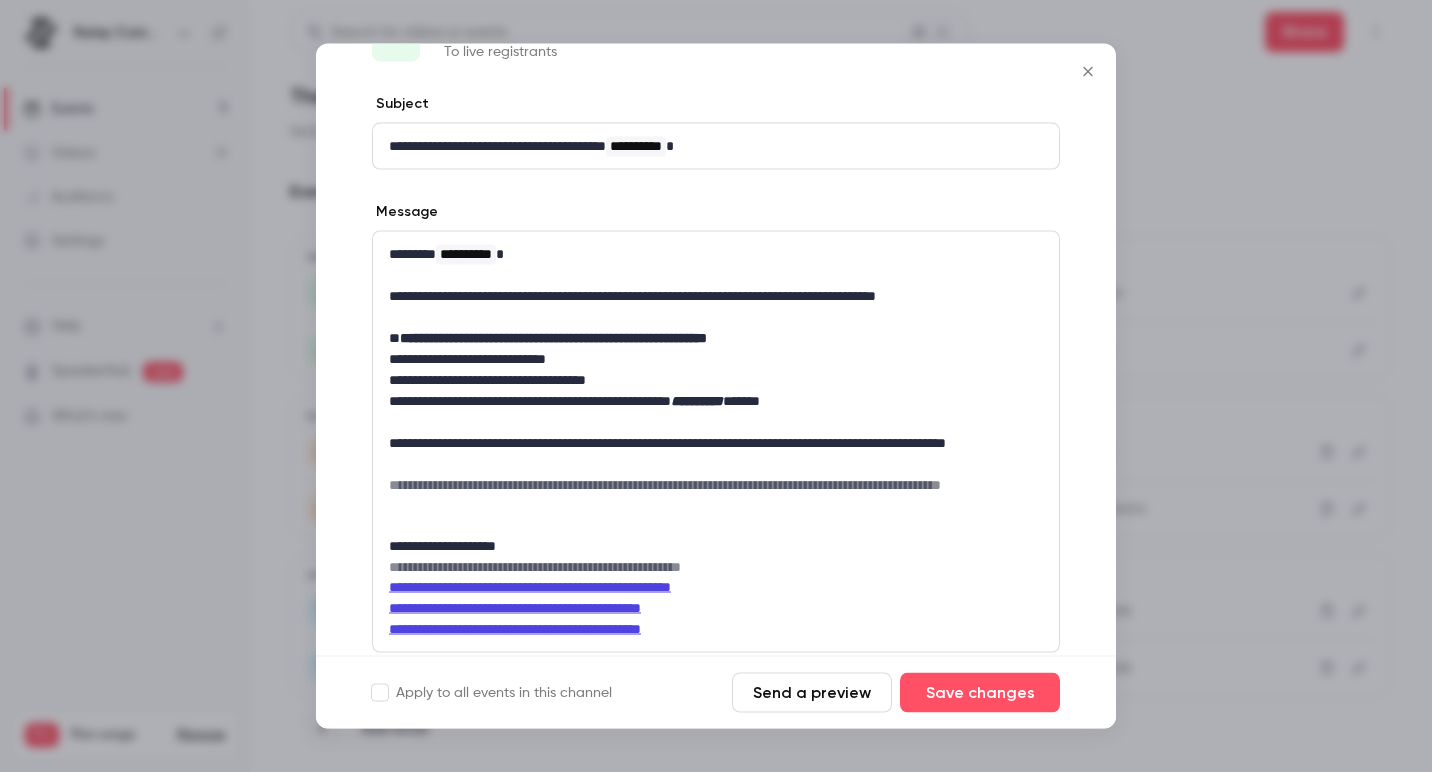 scroll, scrollTop: 75, scrollLeft: 0, axis: vertical 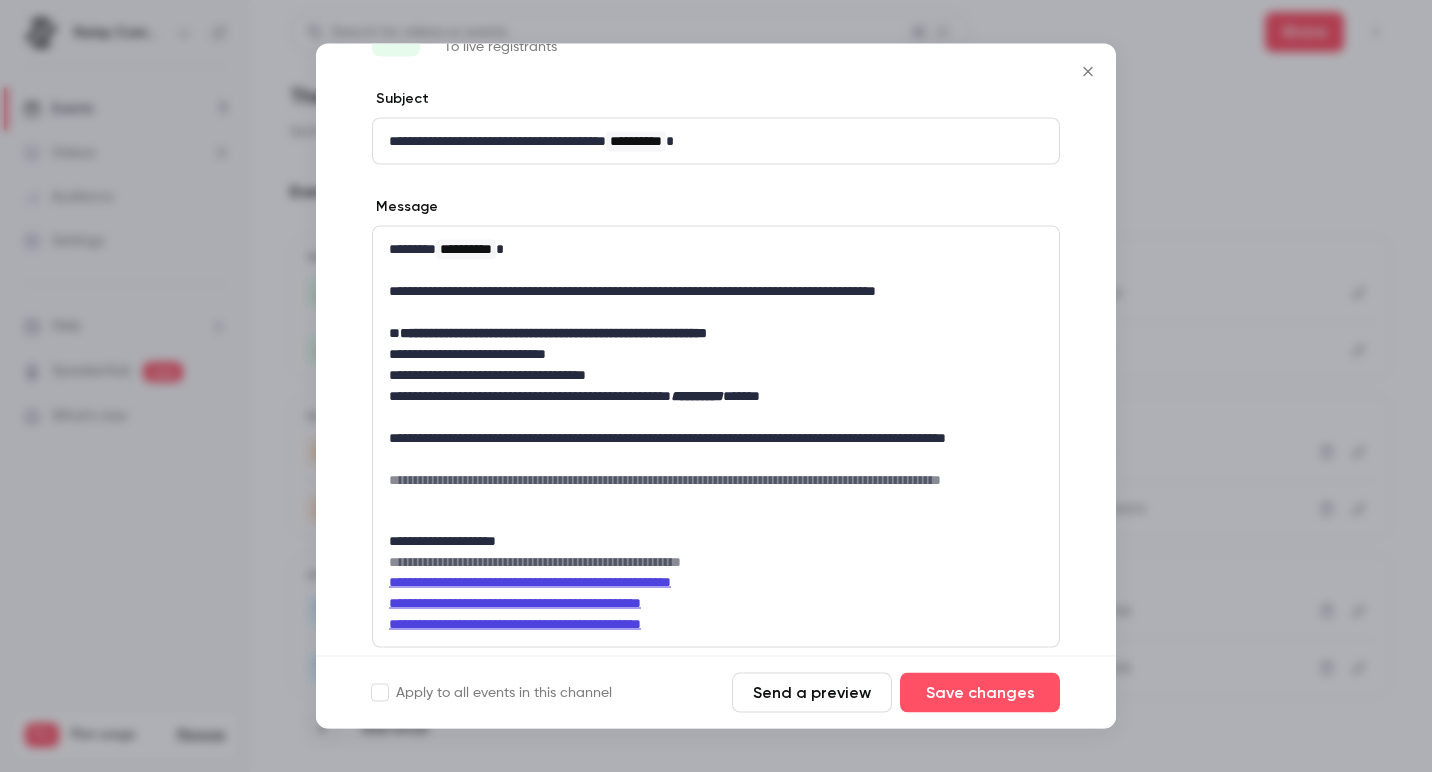 click at bounding box center [716, 386] 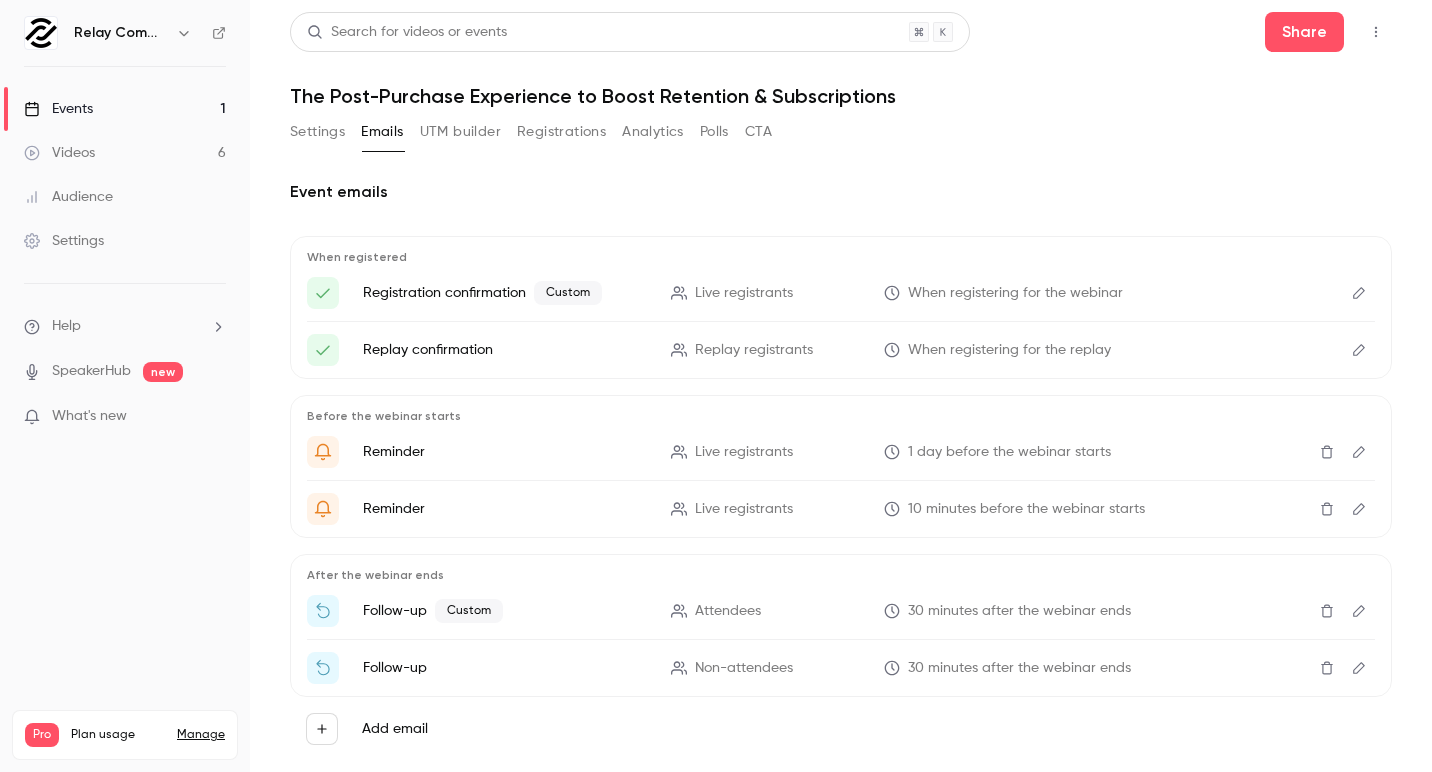 click at bounding box center [1359, 350] 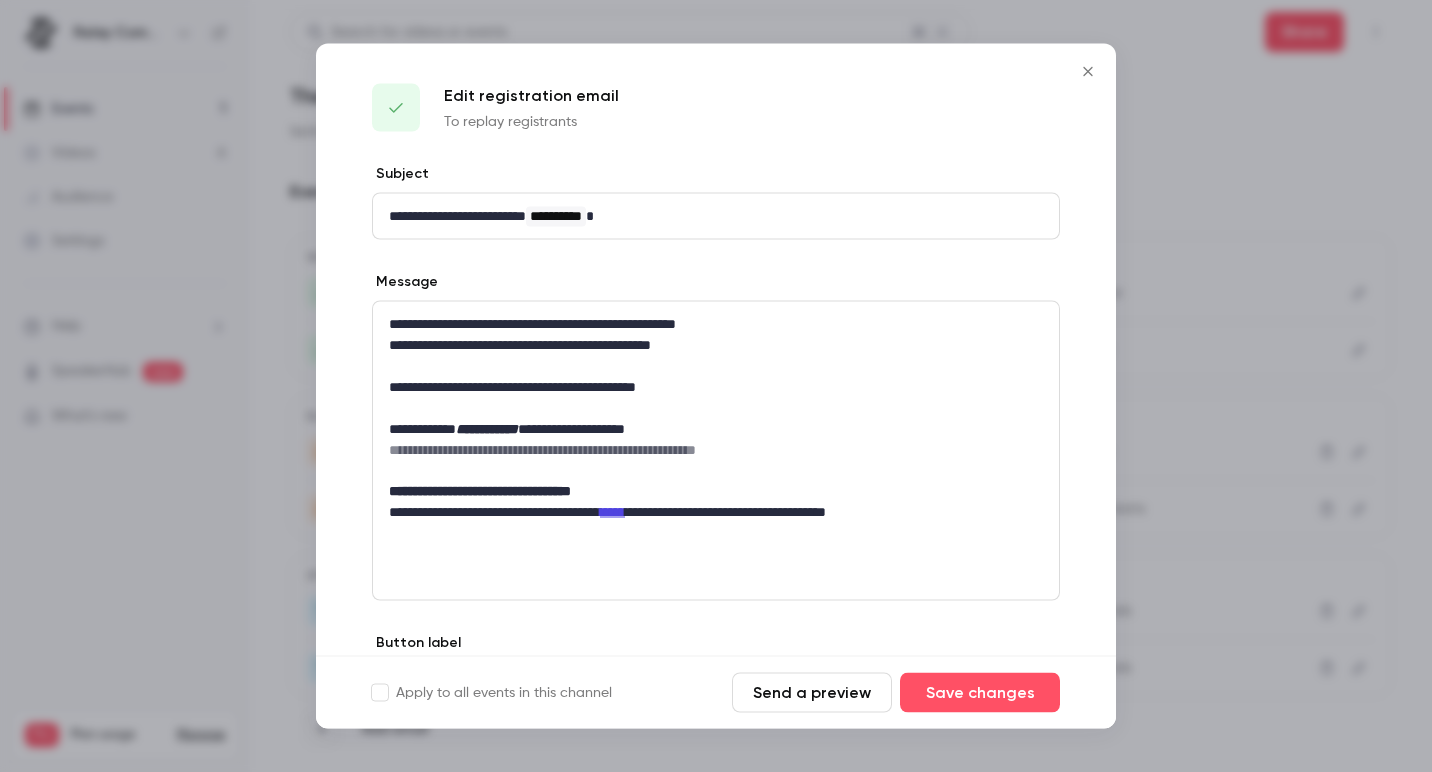click at bounding box center (716, 386) 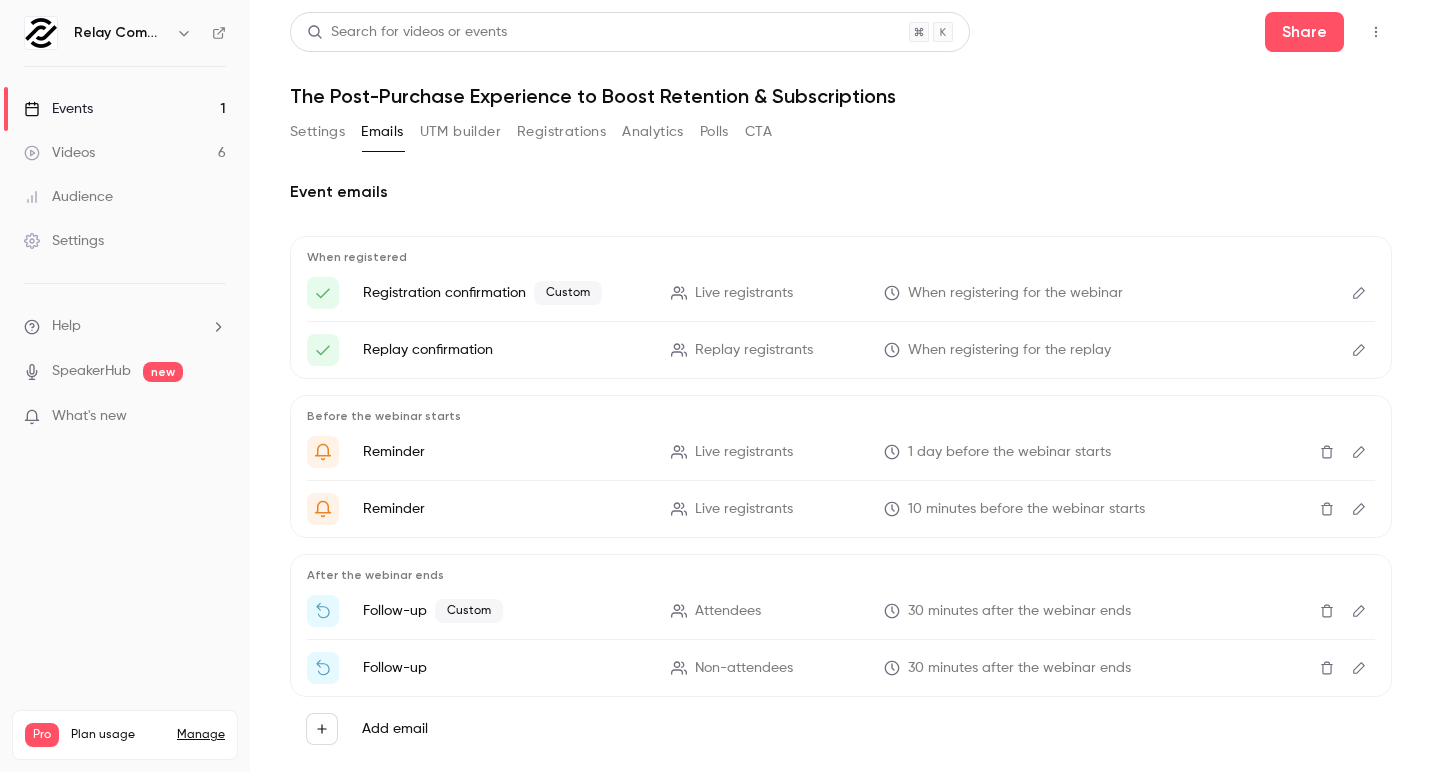 click 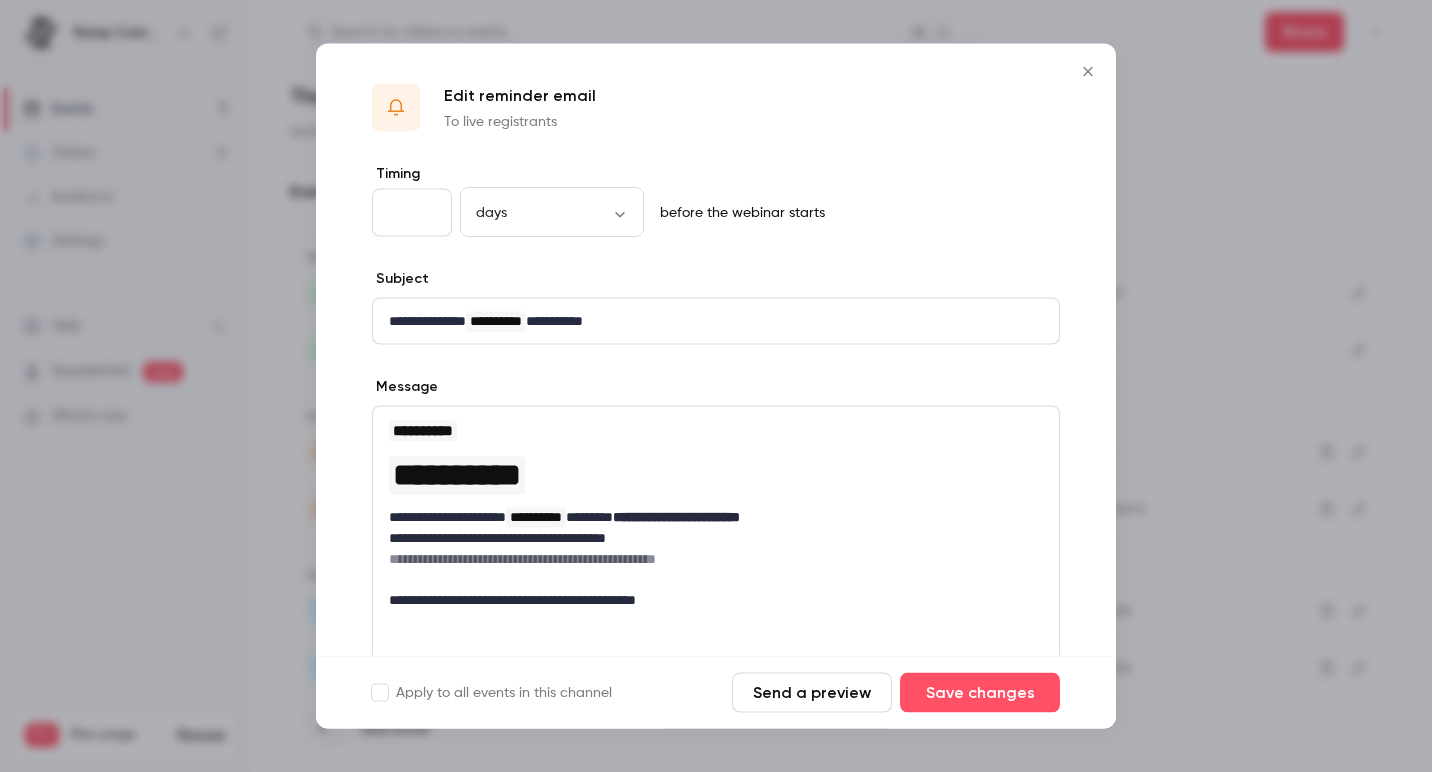 click at bounding box center [716, 386] 